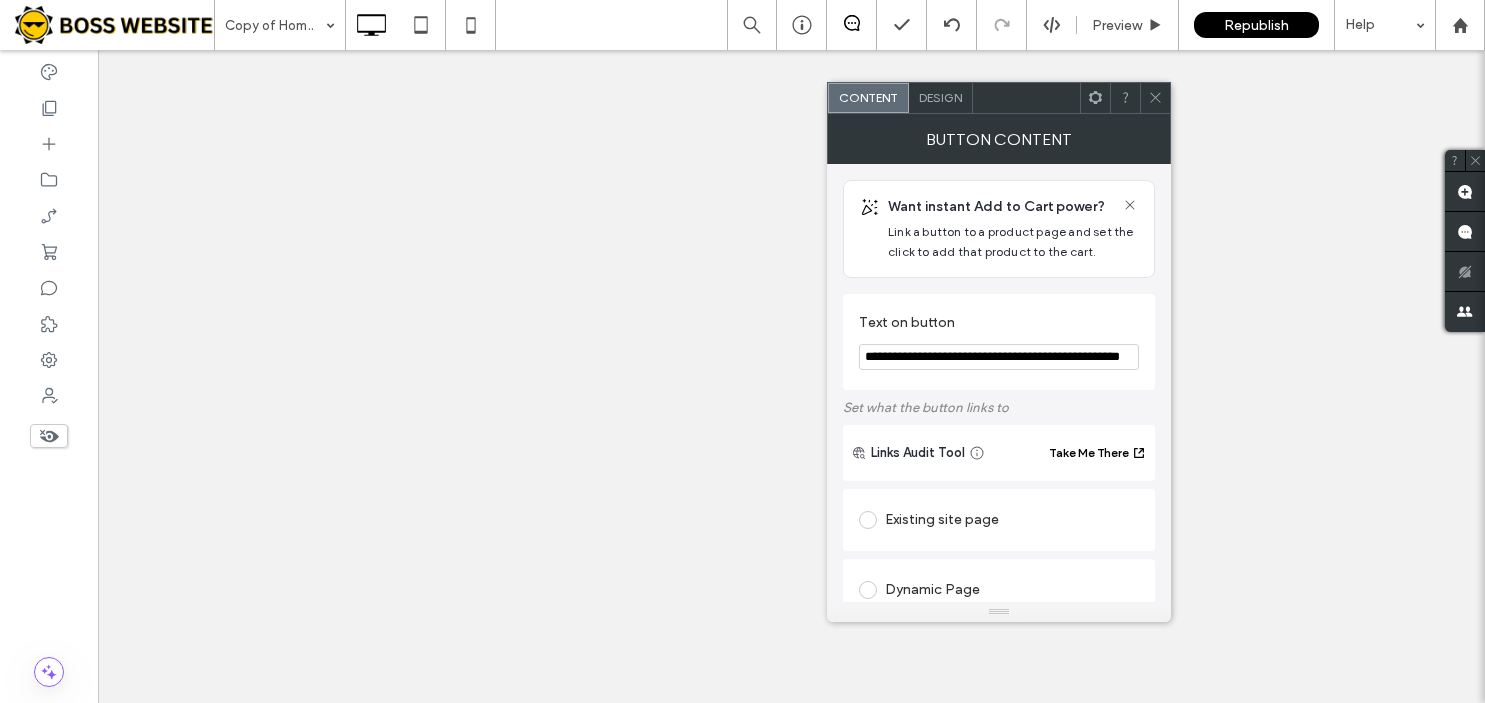 scroll, scrollTop: 0, scrollLeft: 0, axis: both 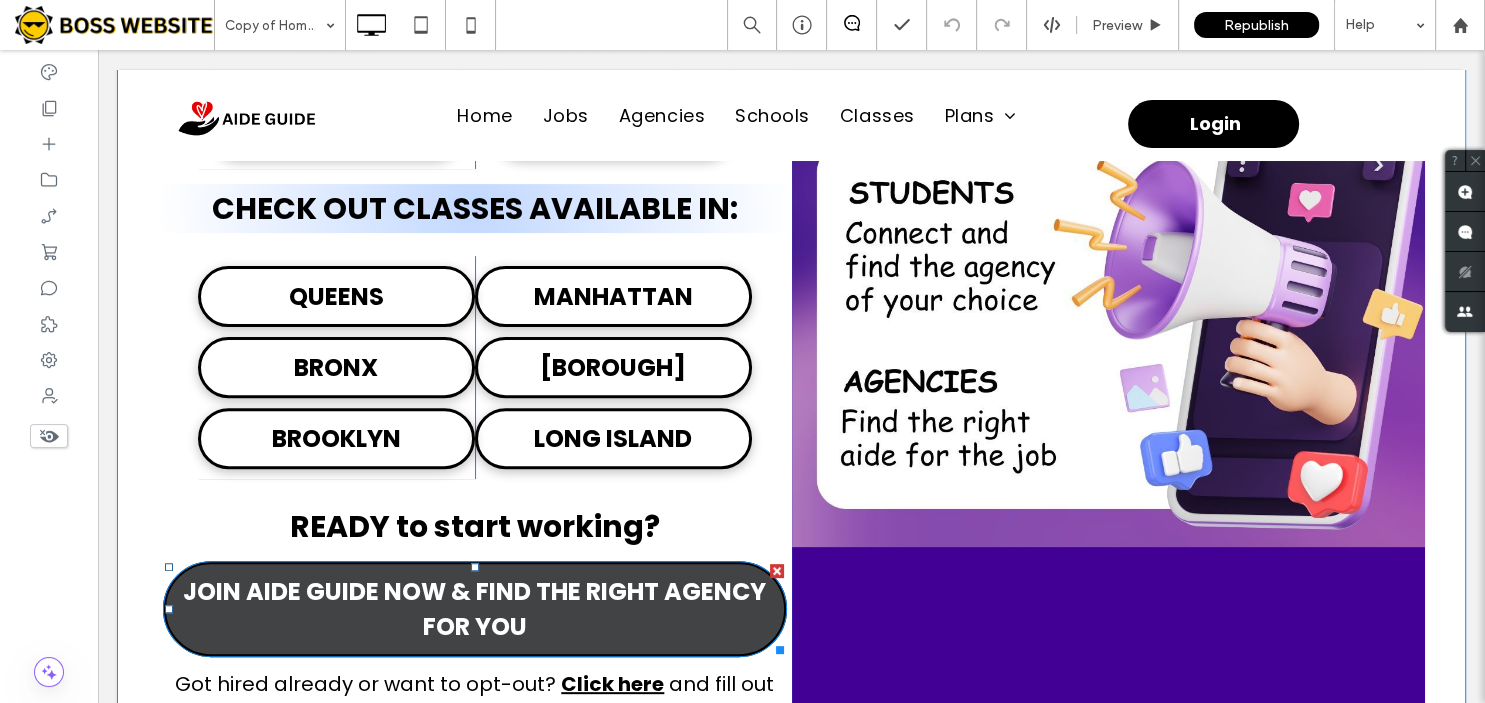 click on "JOIN AIDE GUIDE NOW & FIND THE RIGHT AGENCY FOR YOU" at bounding box center (475, 609) 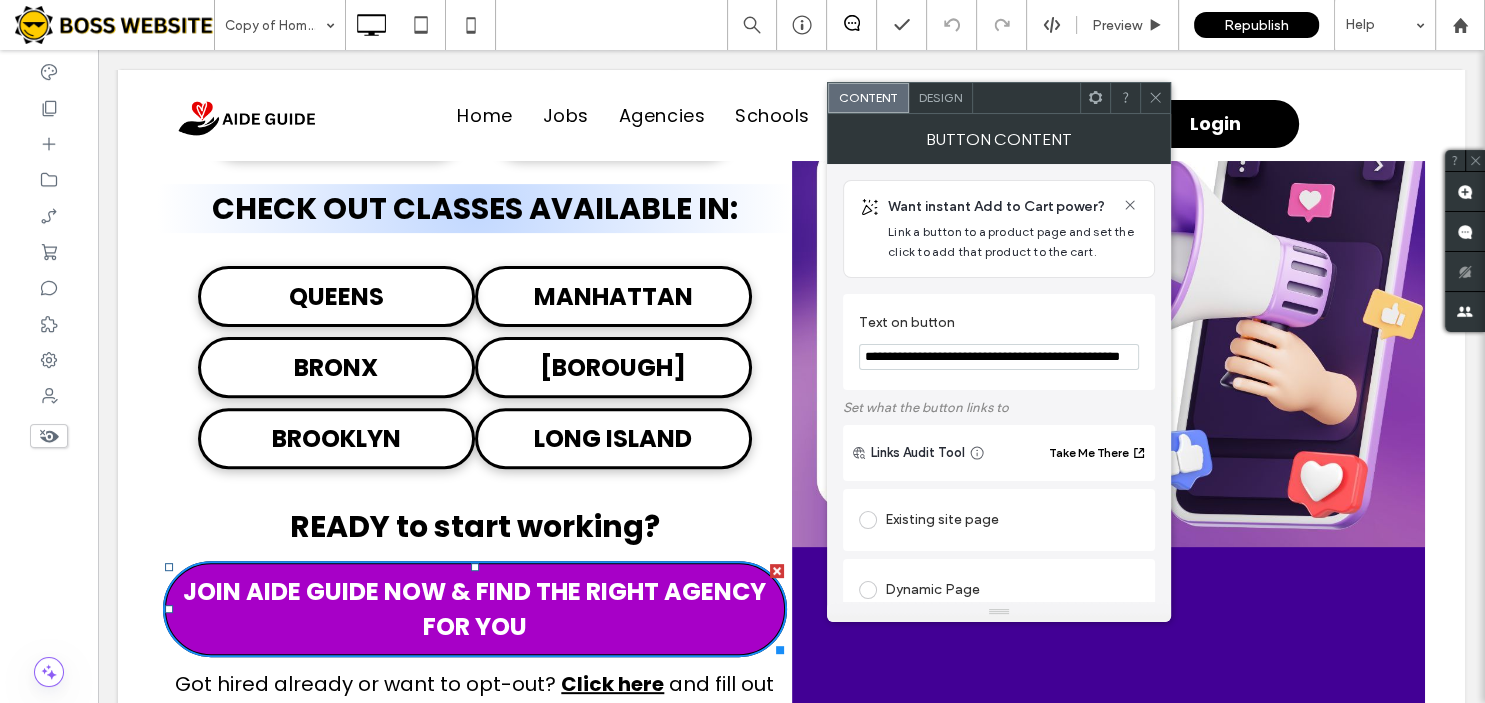 click on "**********" at bounding box center (999, 357) 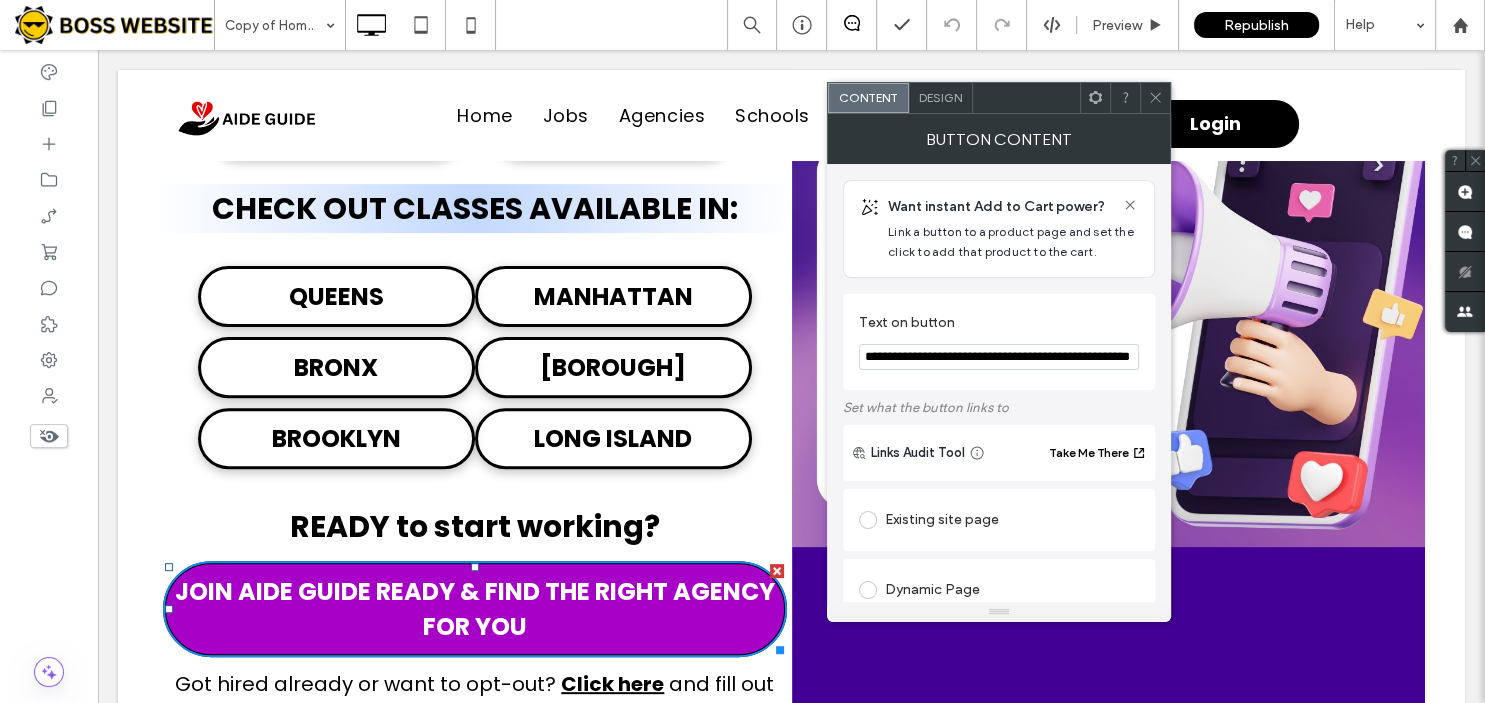 click on "**********" at bounding box center [999, 357] 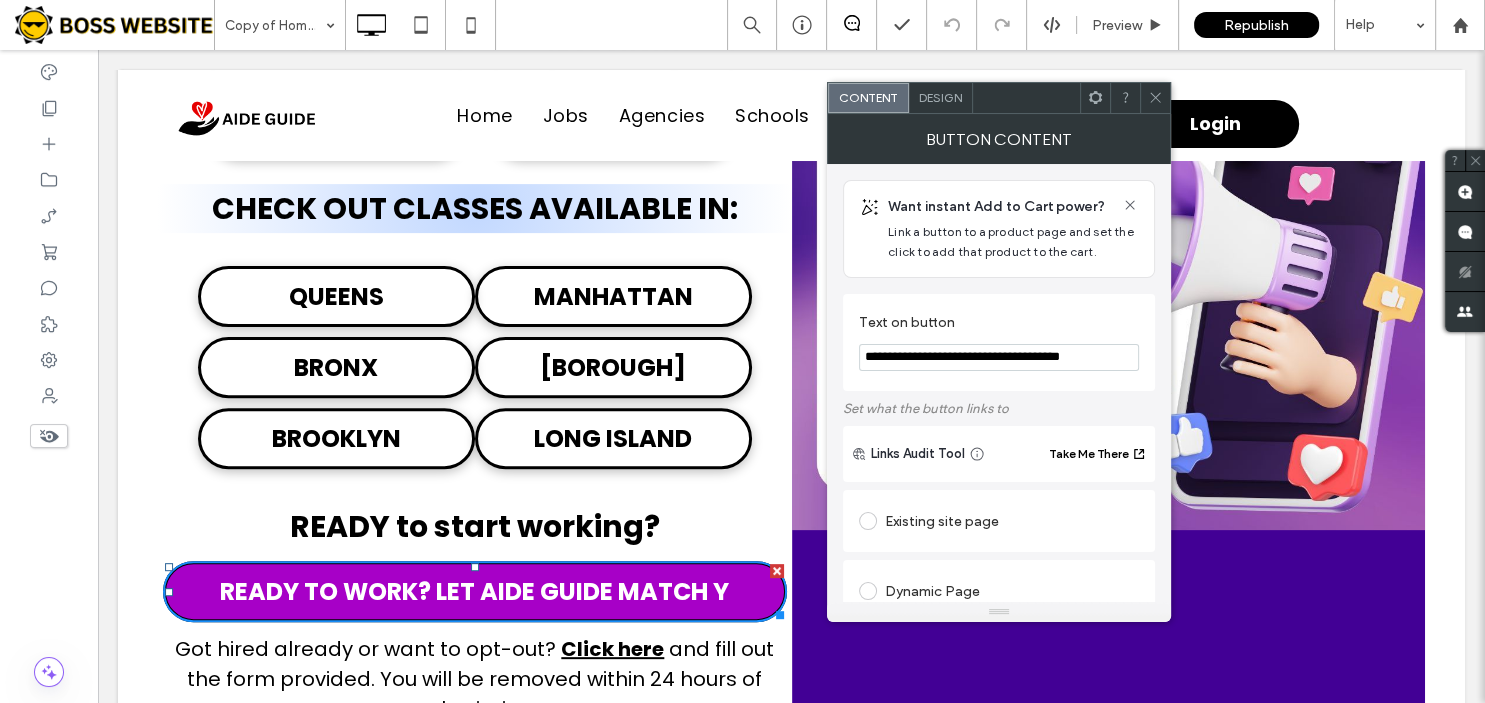 scroll, scrollTop: 0, scrollLeft: 22, axis: horizontal 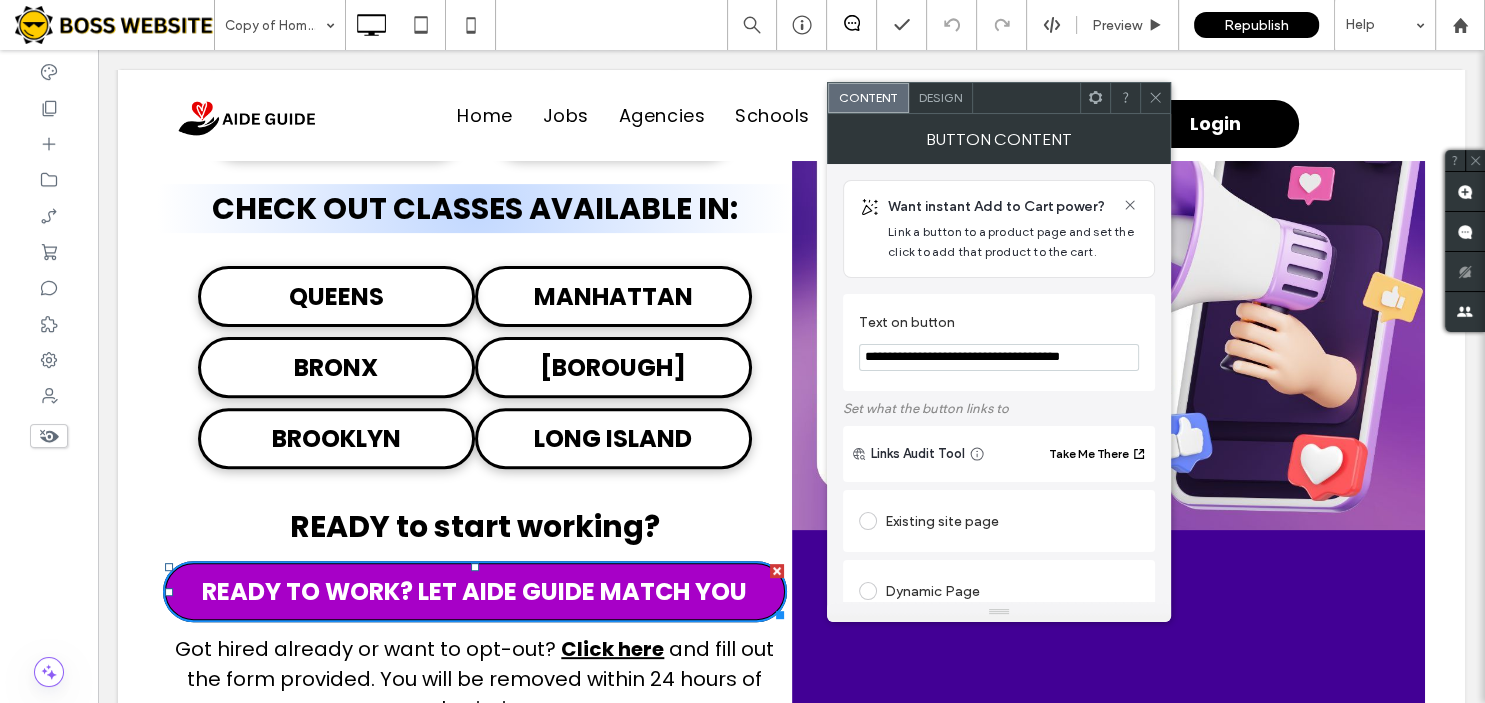 type on "**********" 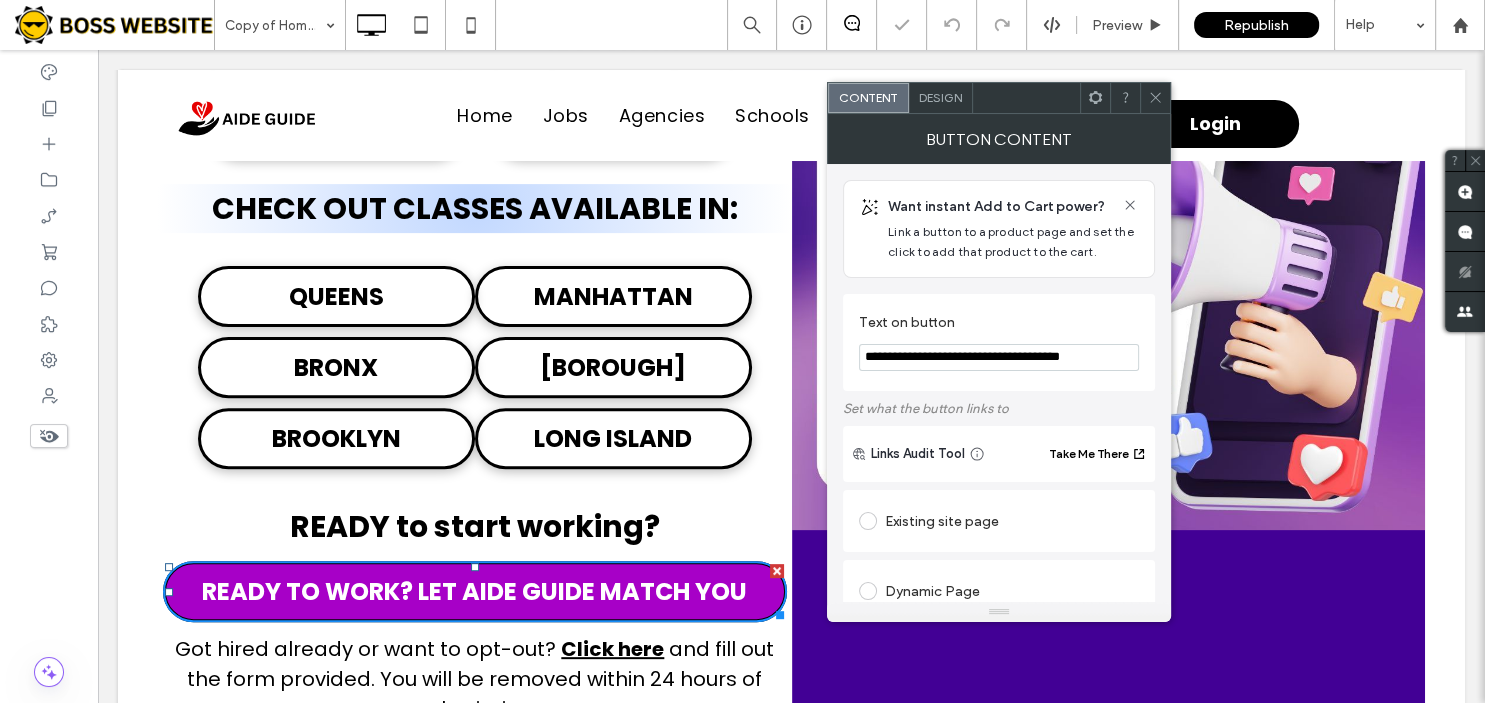 click at bounding box center (791, 115) 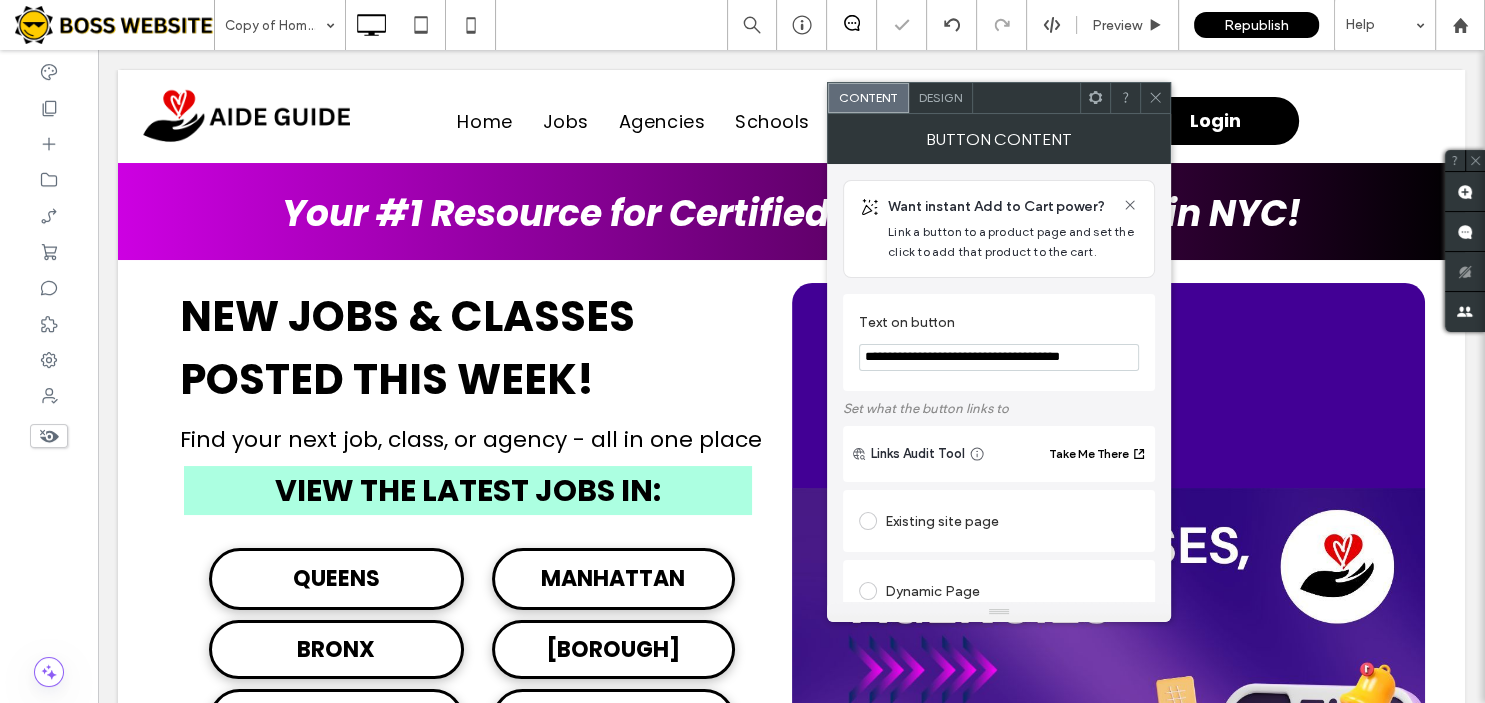 scroll, scrollTop: 0, scrollLeft: 0, axis: both 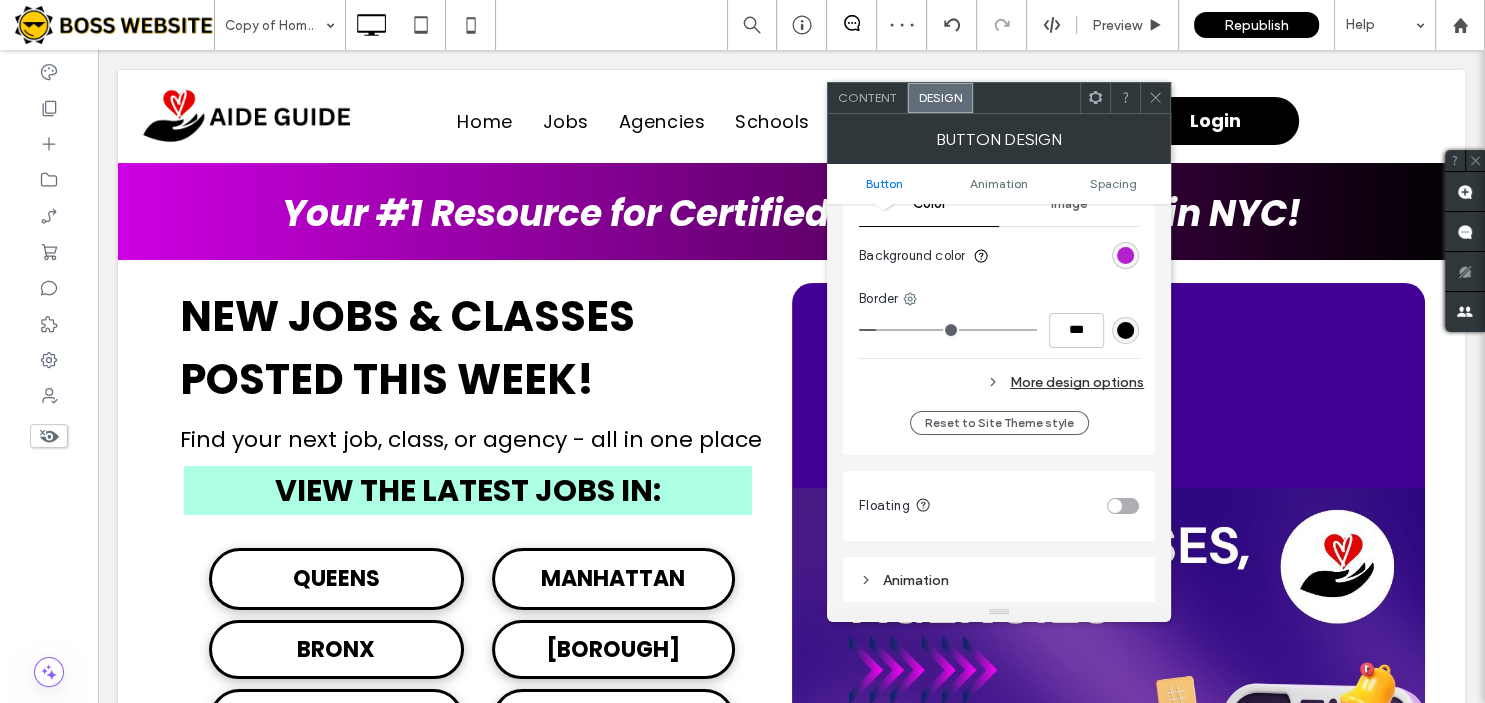 click at bounding box center (1125, 255) 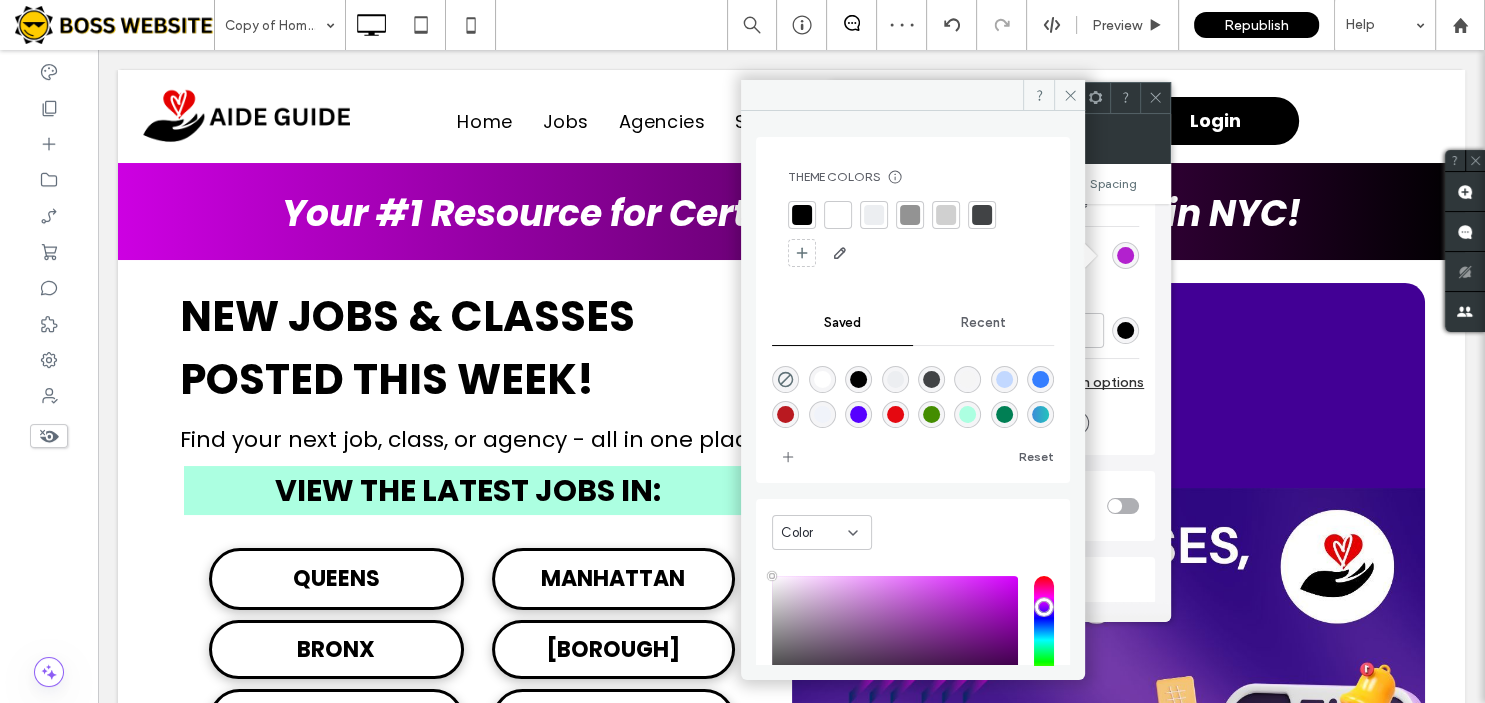 type on "****" 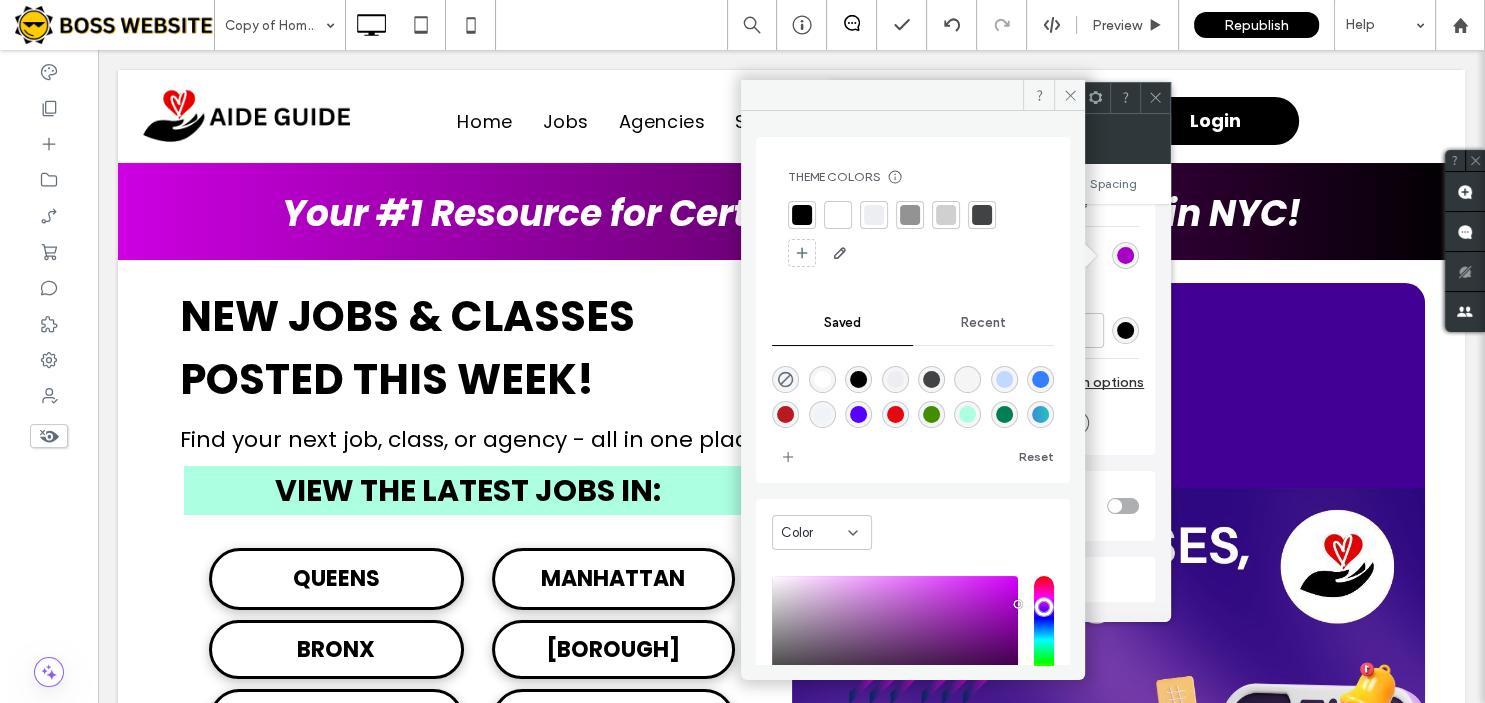 click at bounding box center [895, 414] 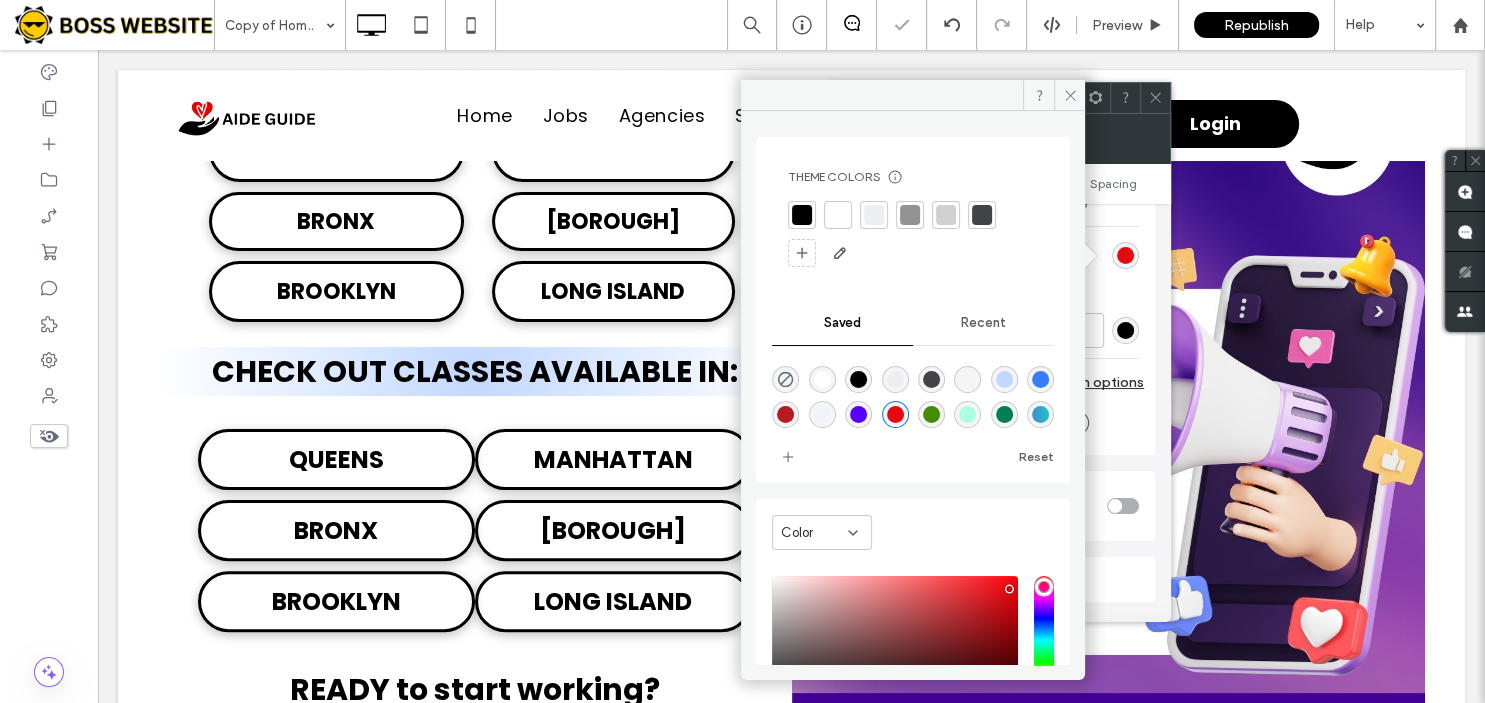 scroll, scrollTop: 631, scrollLeft: 0, axis: vertical 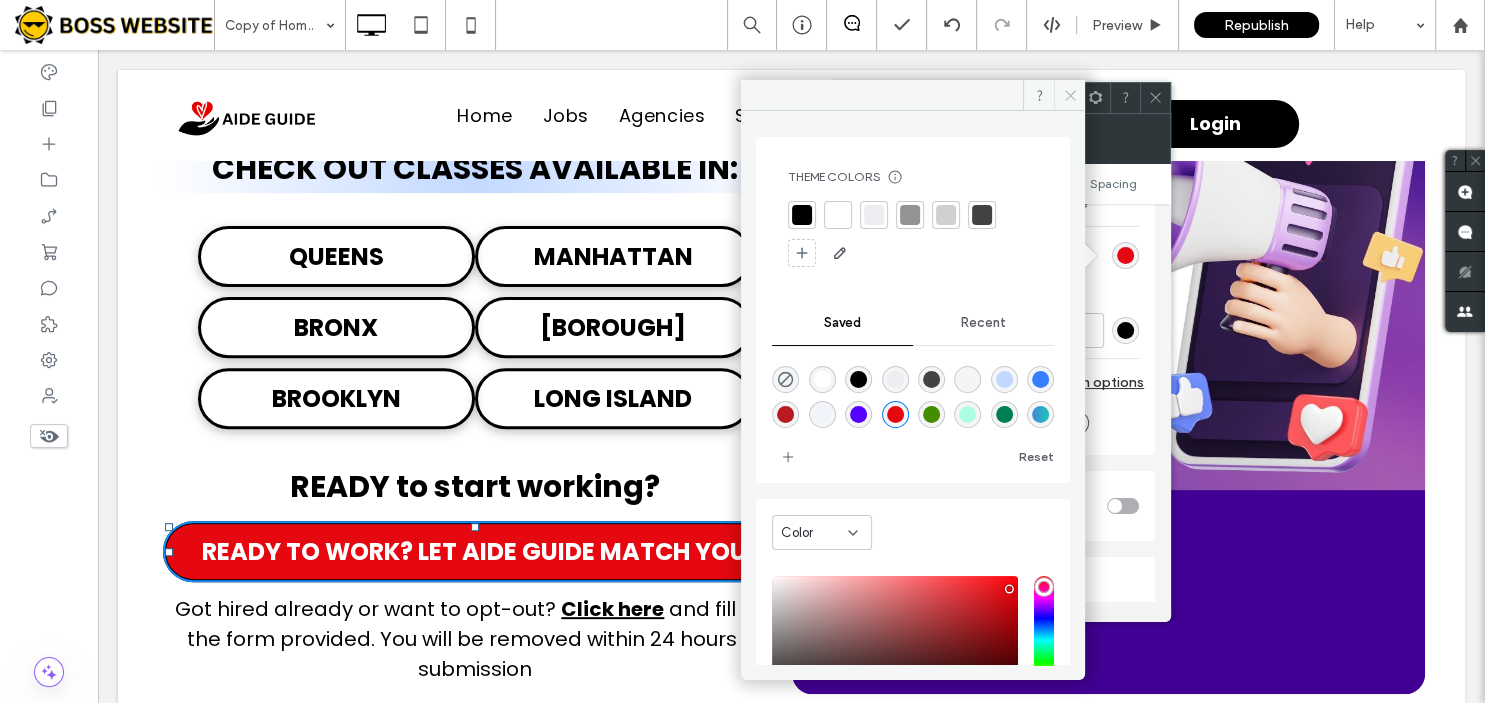 click at bounding box center (1069, 95) 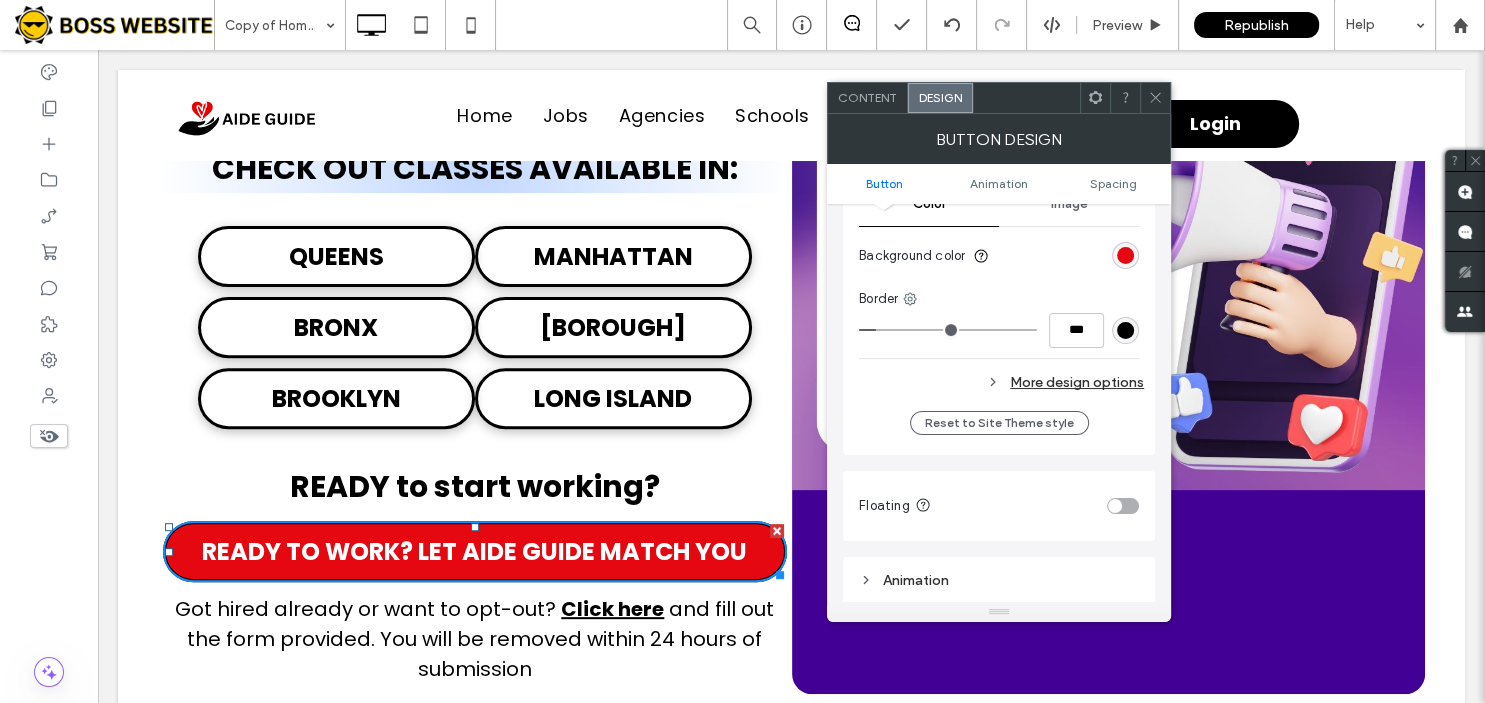 click 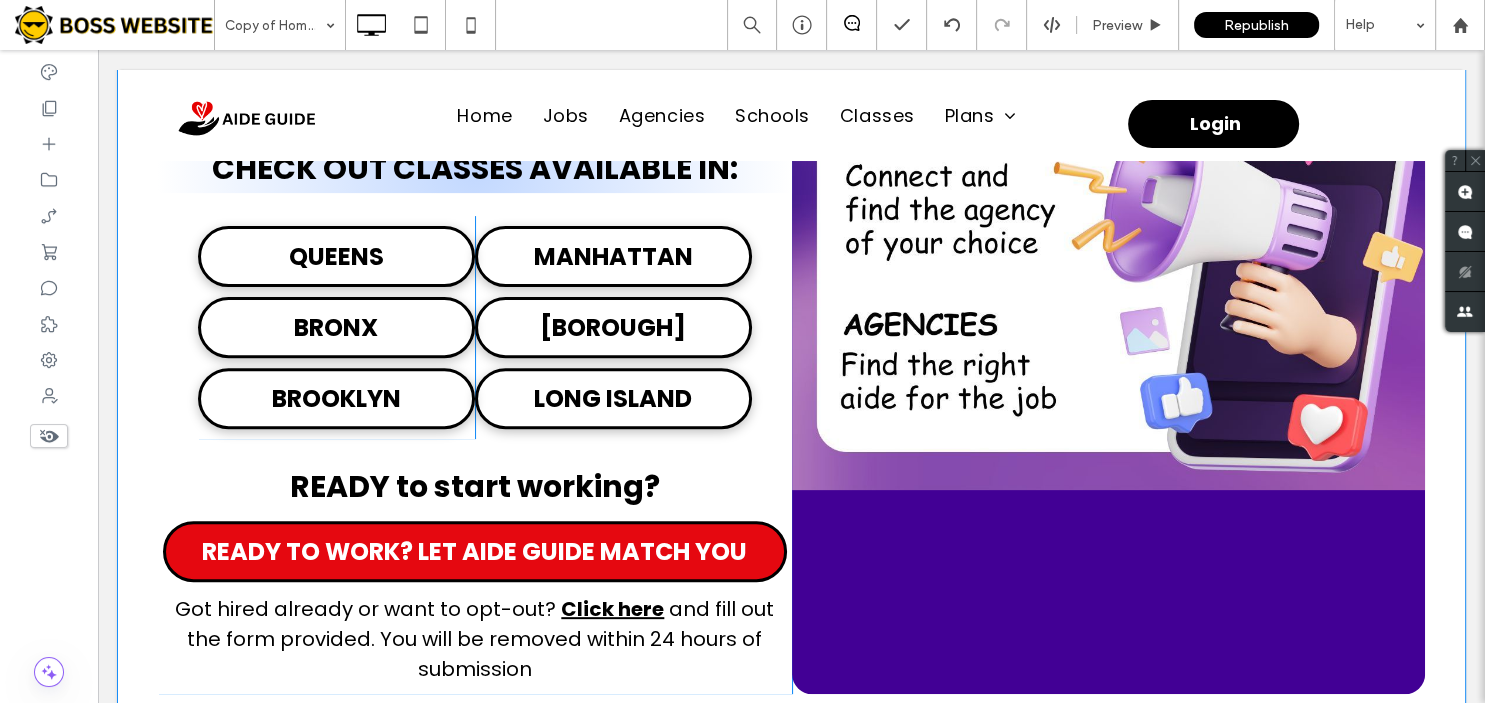 click on "NEW JOBS & CLASSES POSTED THIS WEEK!
Find your next job, class, or agency - all in one place
VIEW THE LATEST JOBS IN:
QUEENS
BRONX
BROOKLYN
Click To Paste
MANHATTAN
STATEN ISLAND
LONG ISLAND
Click To Paste
CHECK OUT CLASSES AVAILABLE IN:
QUEENS
BRONX
BROOKLYN
Click To Paste
MANHATTAN
STATEN ISLAND
LONG ISLAND
Click To Paste
READY to start working?
READY TO WORK? LET AIDE GUIDE MATCH YOU
Got hired already or want to opt-out?
Click here   and fill out the form provided. You will be removed within 24 hours of submission
Click To Paste" at bounding box center (475, 173) 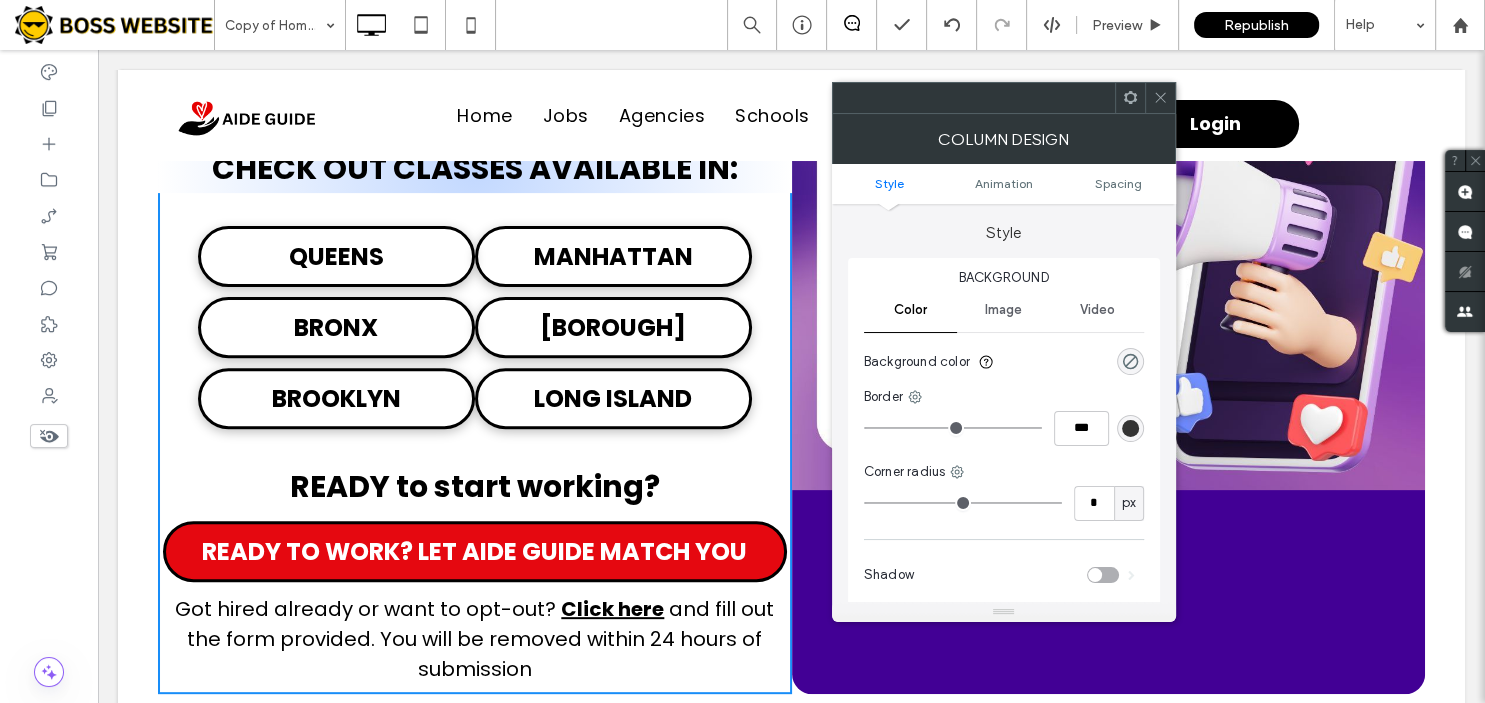 click 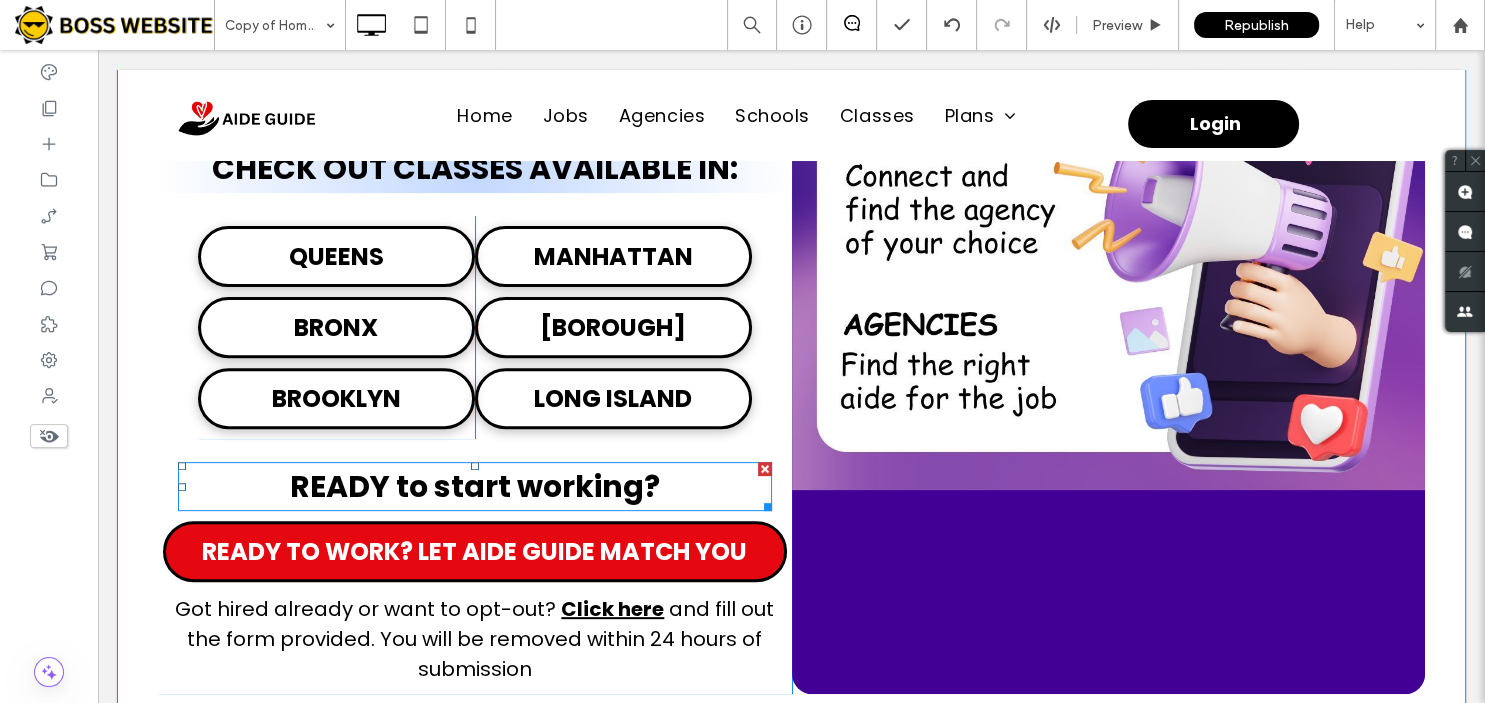 click at bounding box center [765, 469] 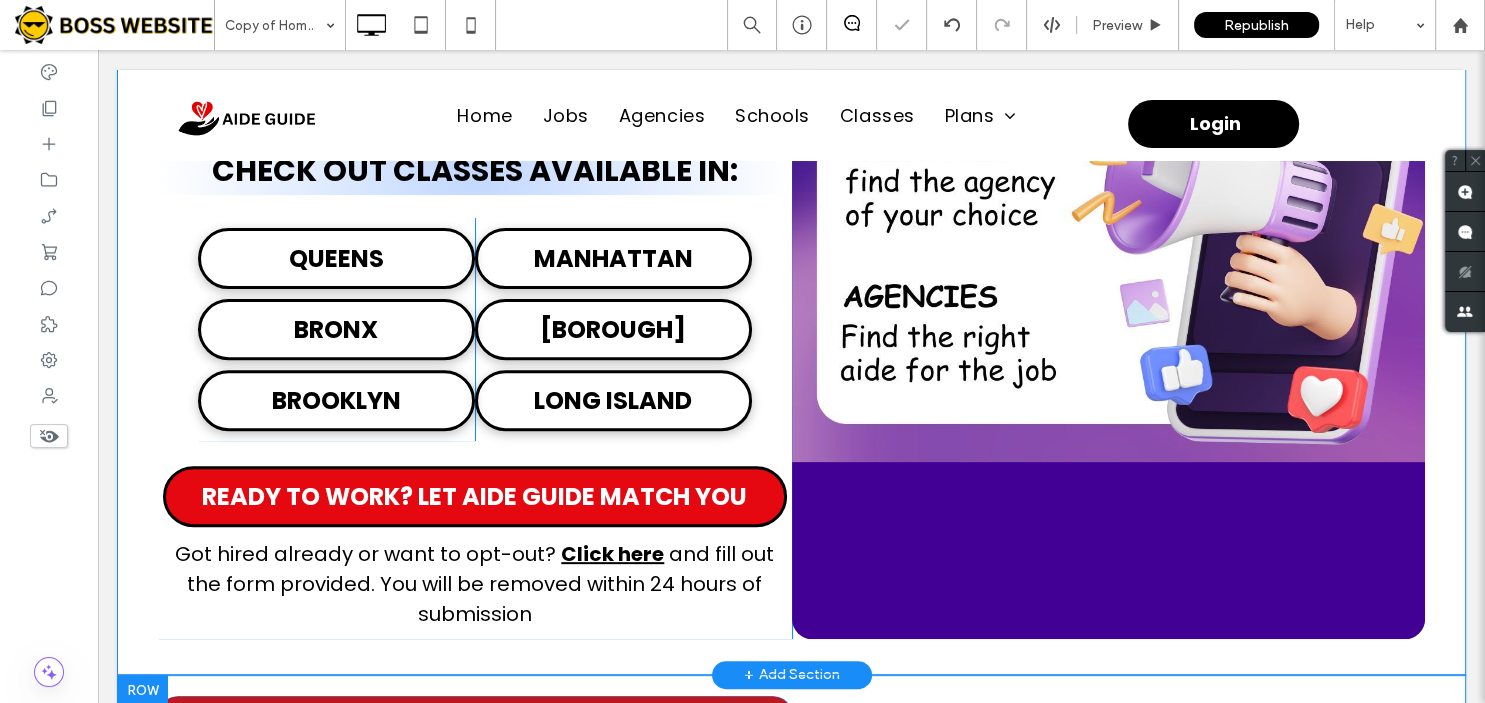 scroll, scrollTop: 632, scrollLeft: 0, axis: vertical 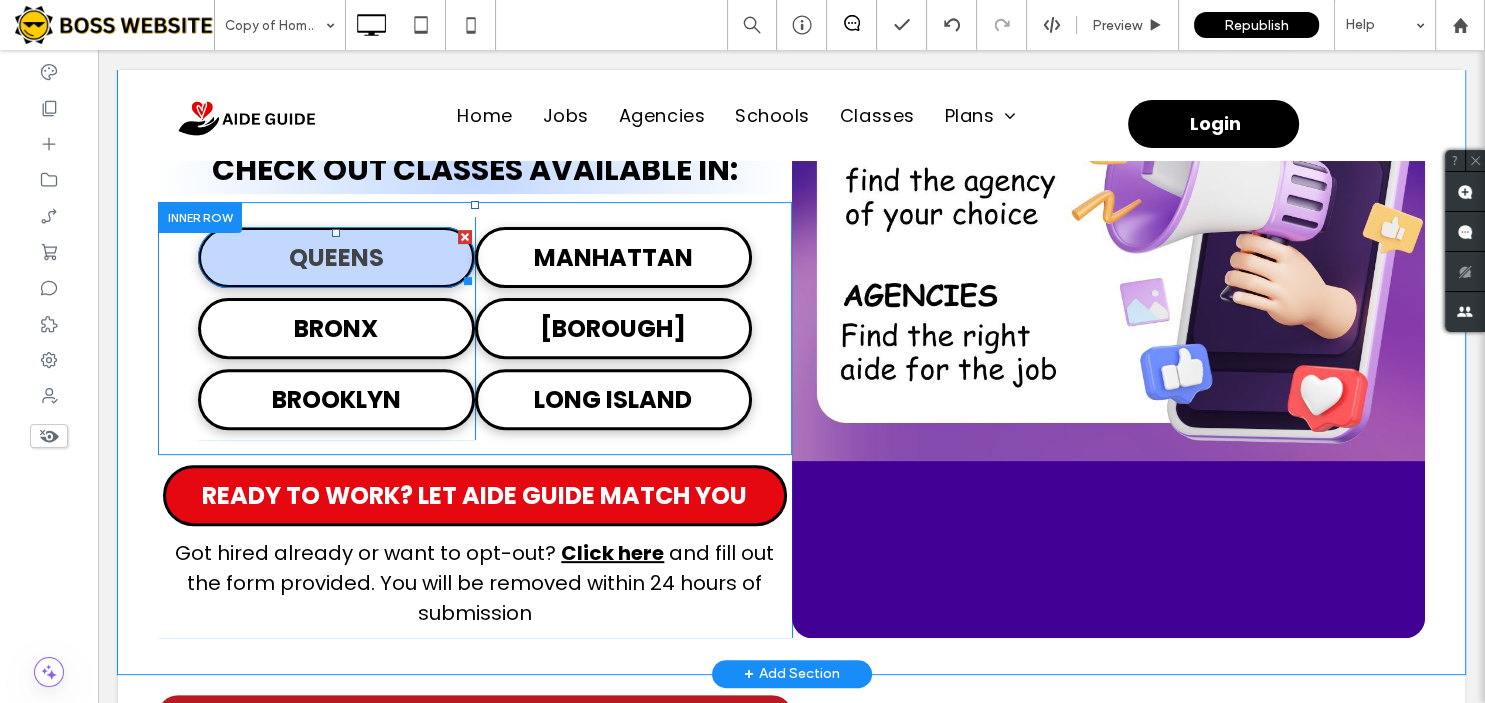 click on "QUEENS" at bounding box center [336, 257] 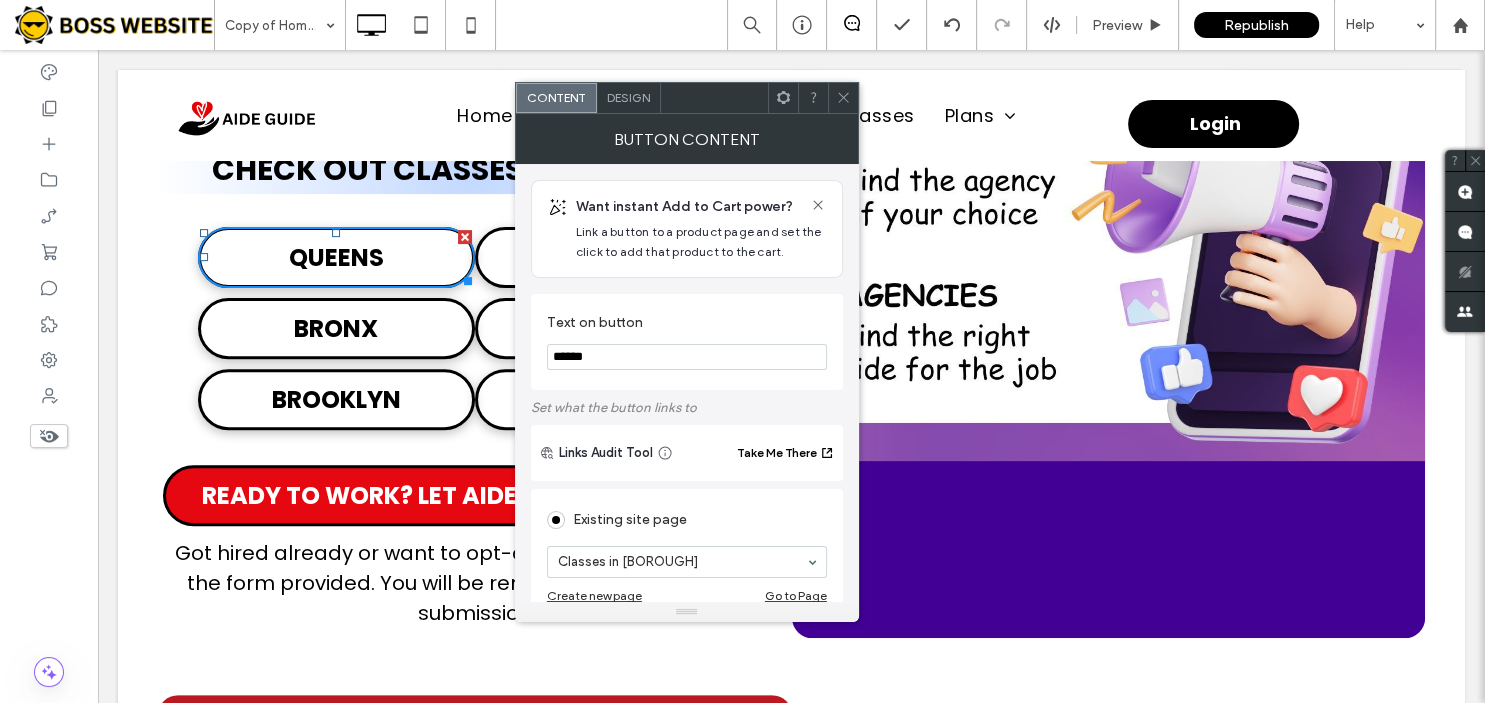 click on "Design" at bounding box center (628, 97) 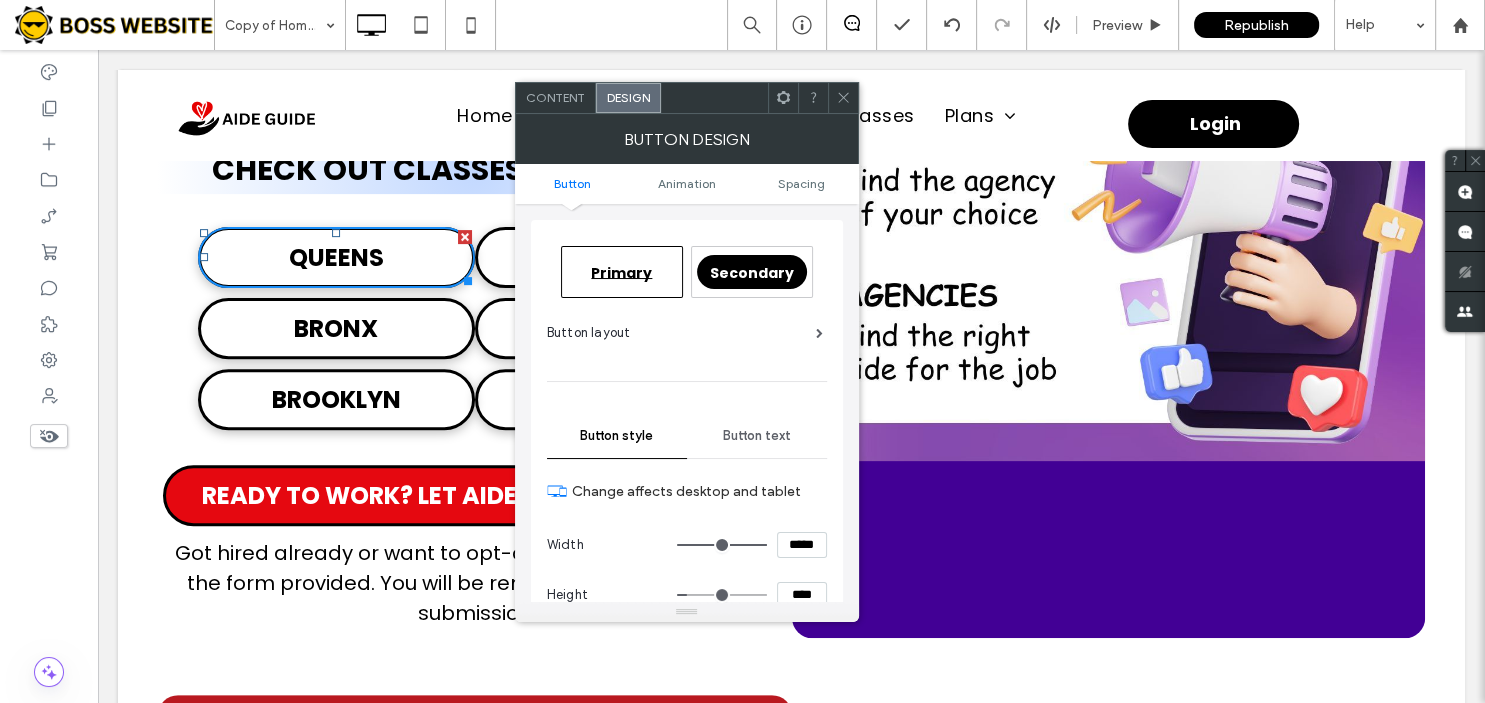 click on "Button layout" at bounding box center (687, 341) 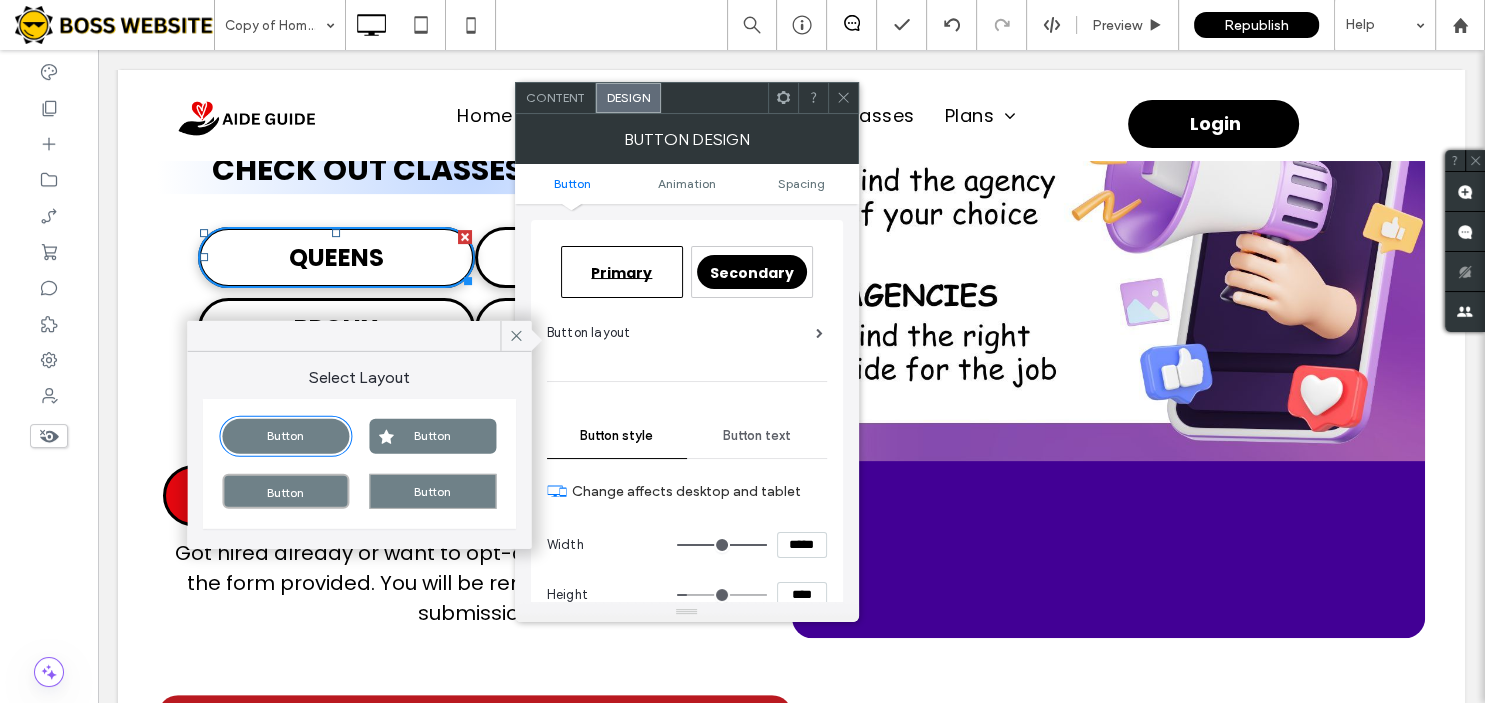 click on "Button" at bounding box center (432, 436) 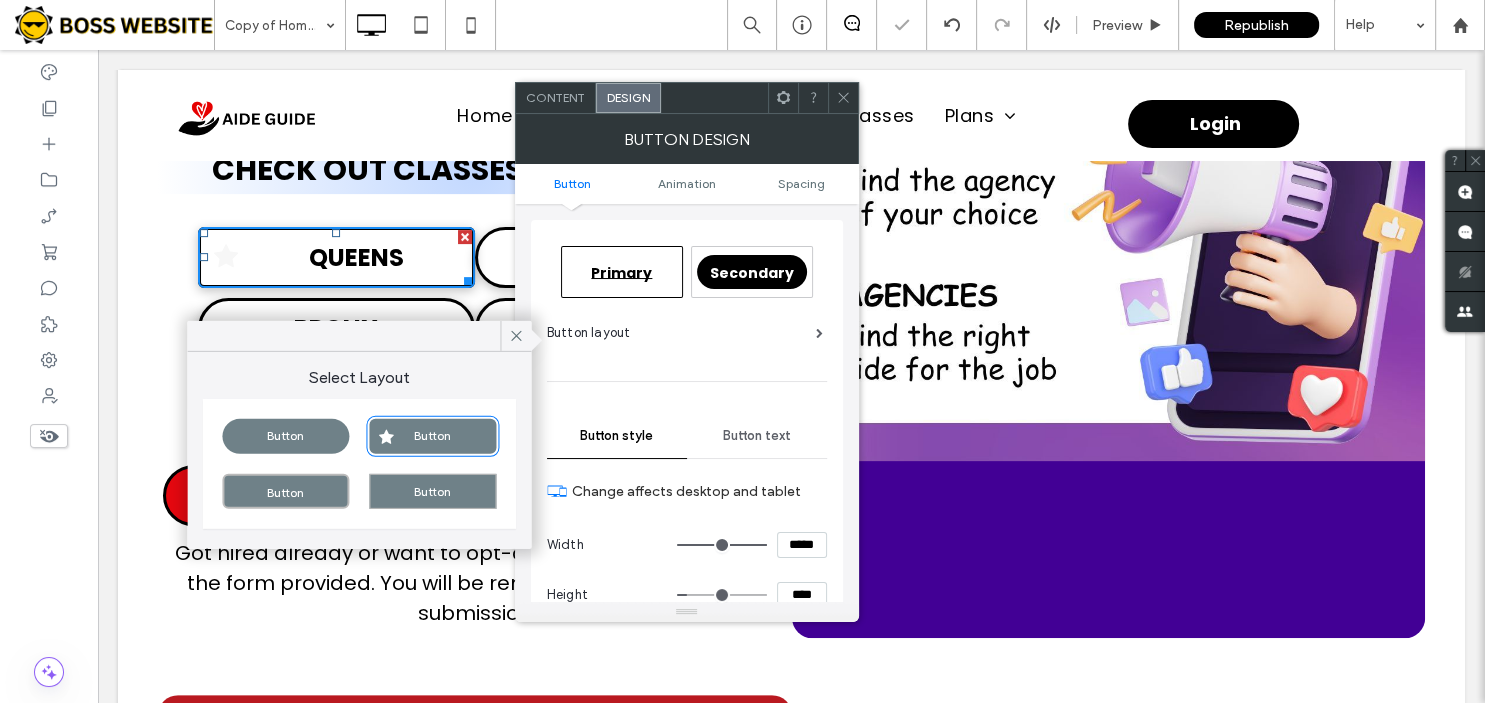 type on "*" 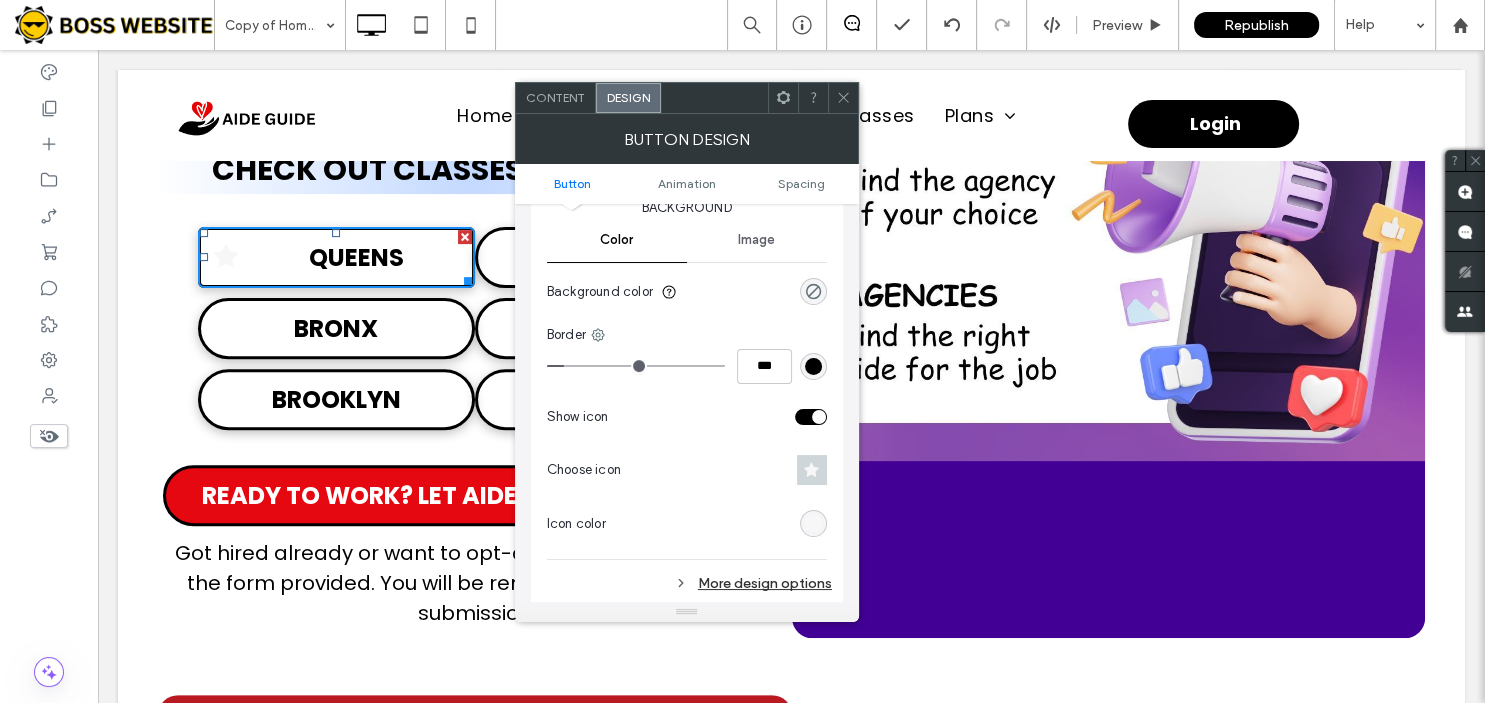 scroll, scrollTop: 504, scrollLeft: 0, axis: vertical 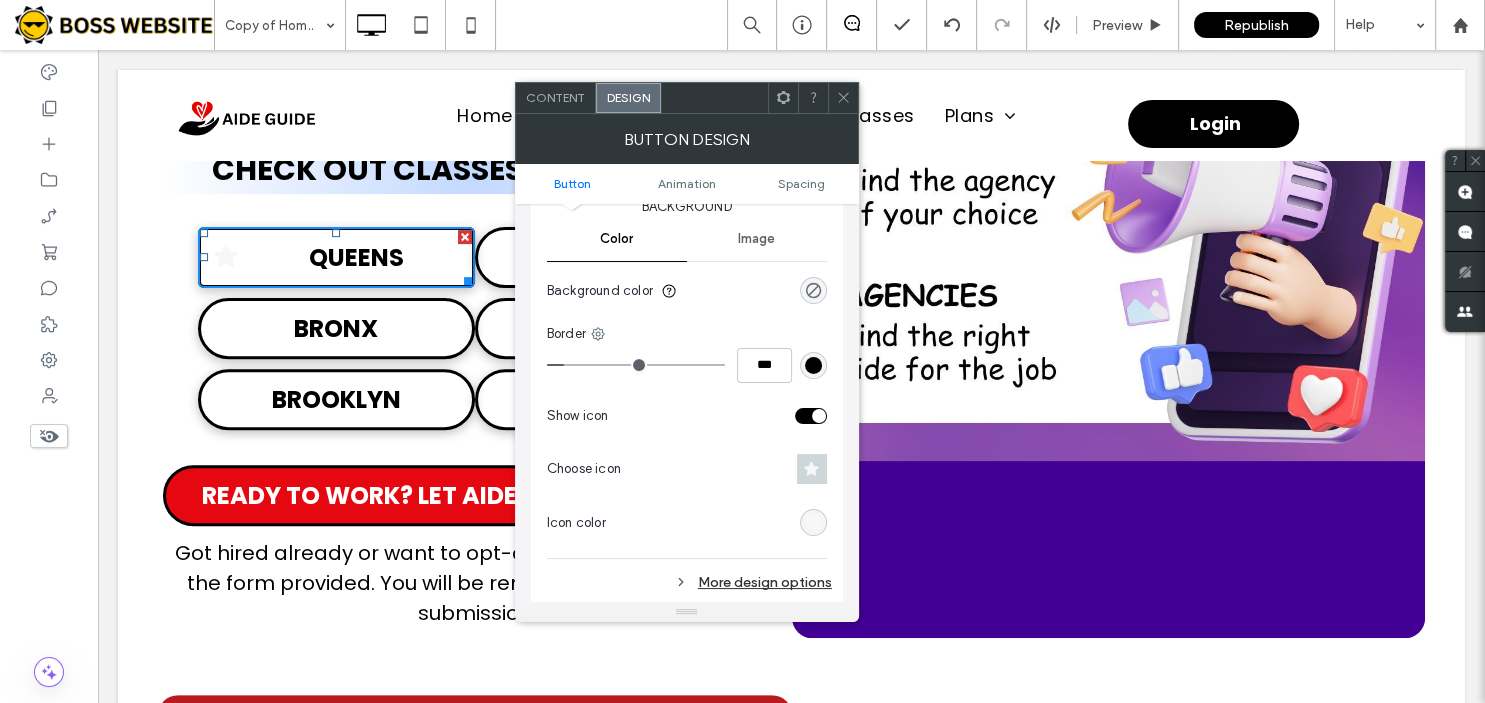 click on "More design options" at bounding box center (689, 582) 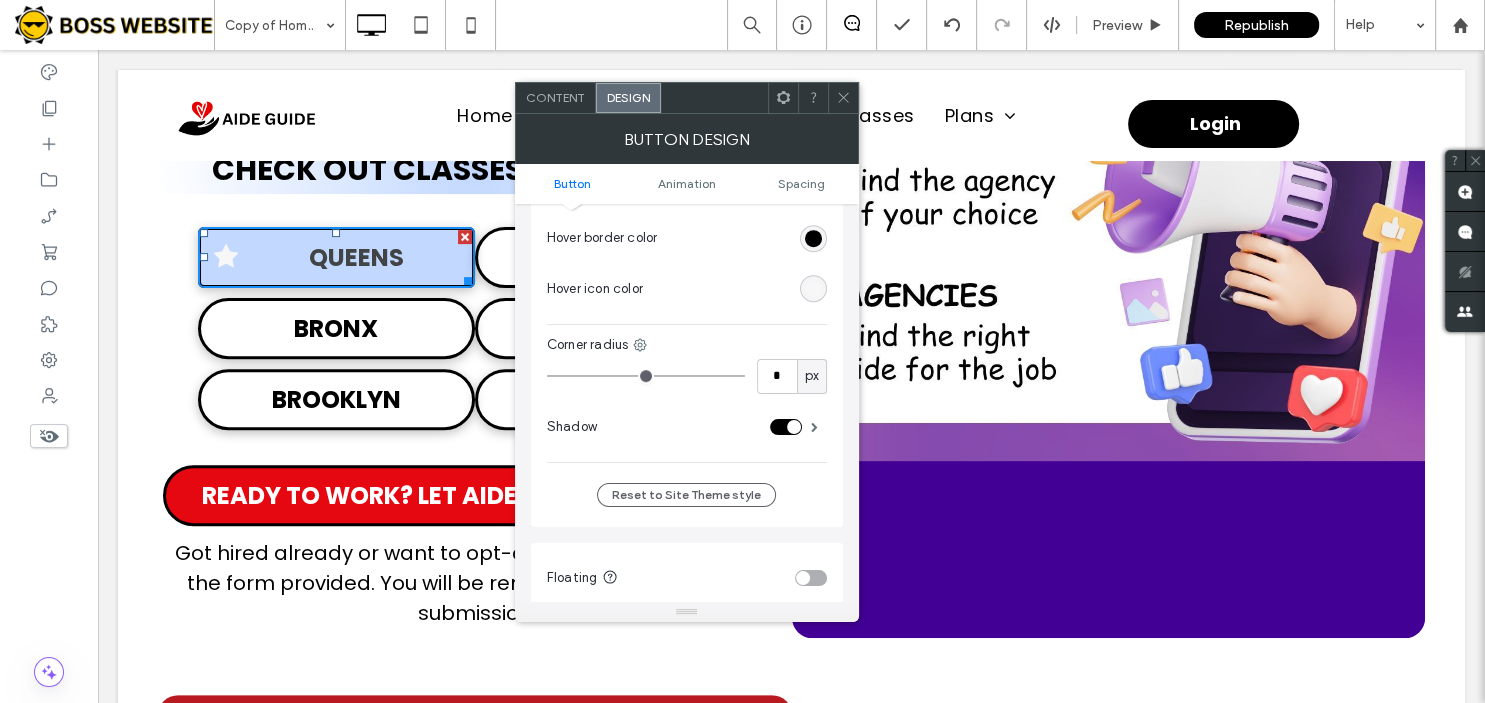 scroll, scrollTop: 944, scrollLeft: 0, axis: vertical 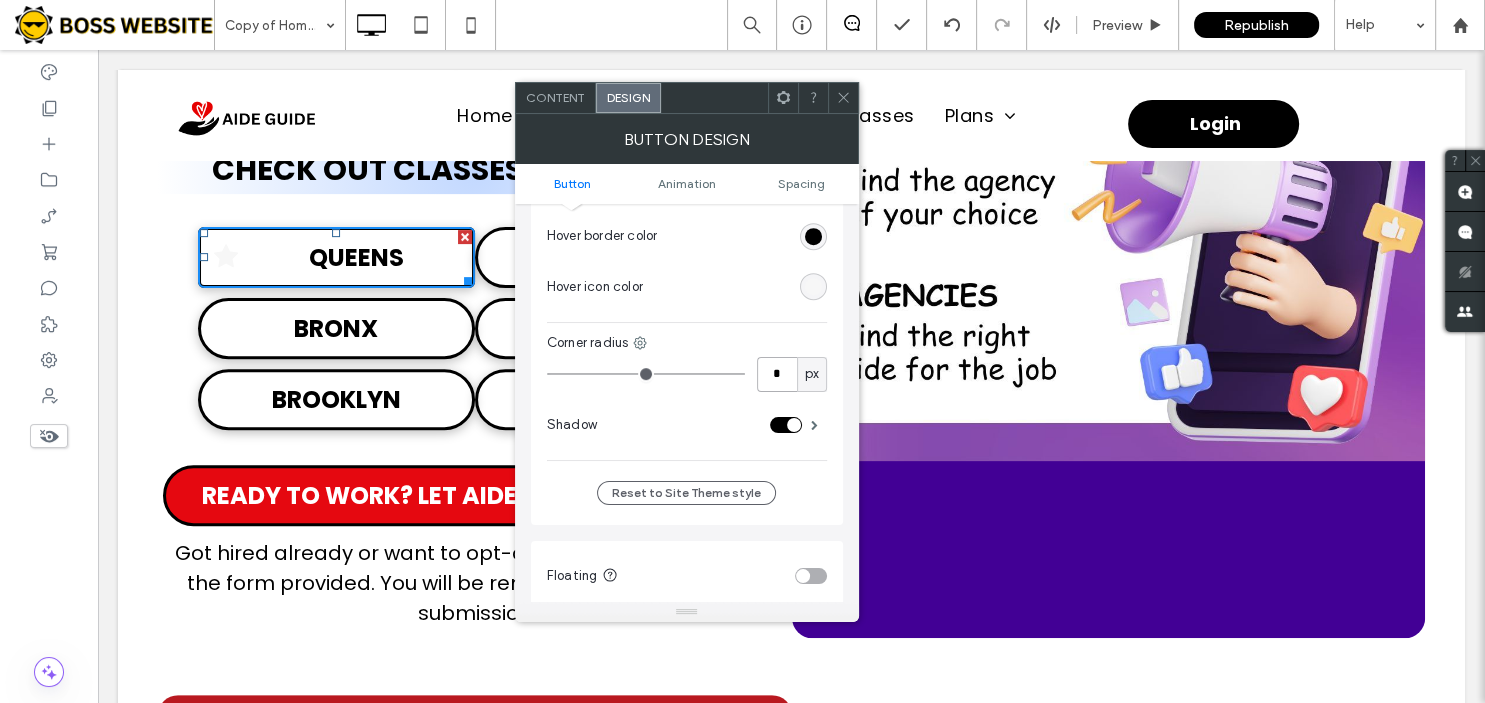 click on "*" at bounding box center (777, 374) 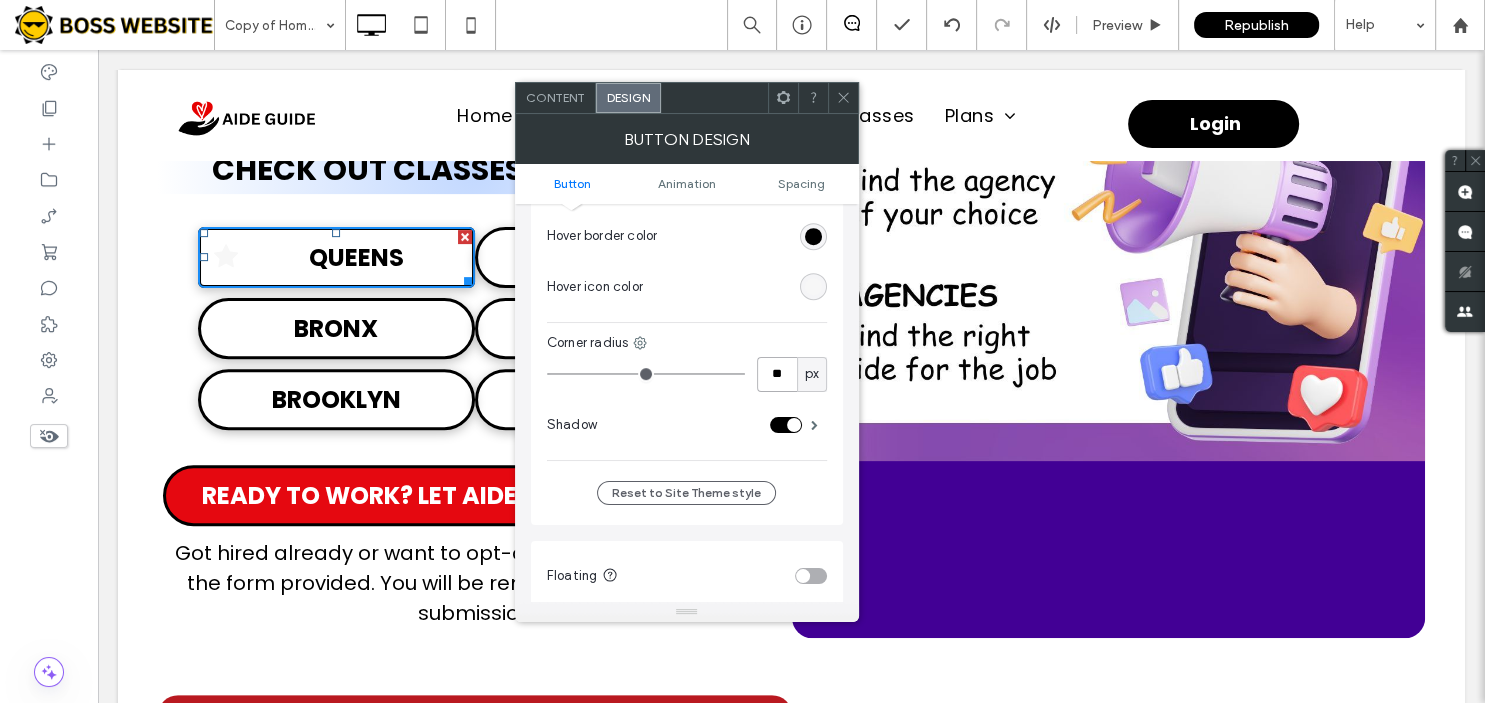 type on "**" 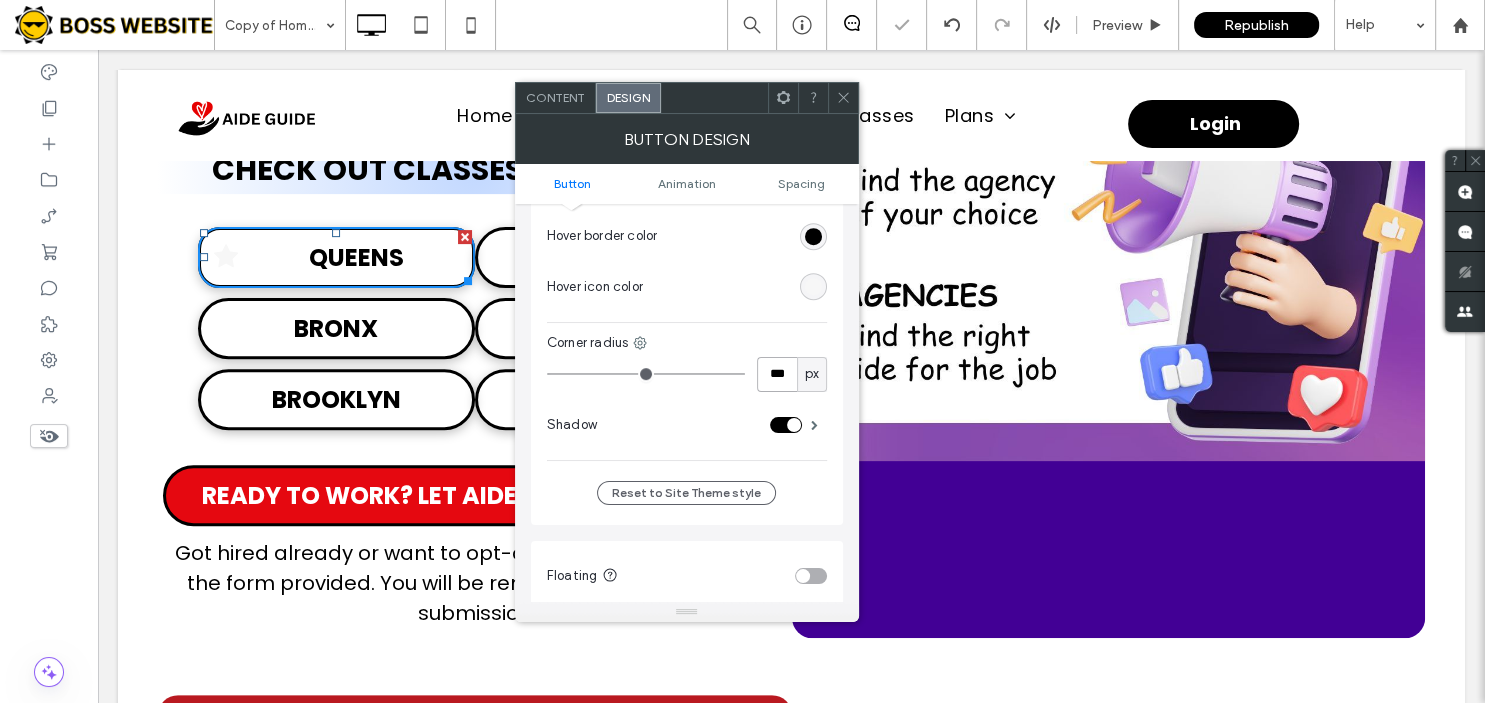 click on "***" at bounding box center [777, 374] 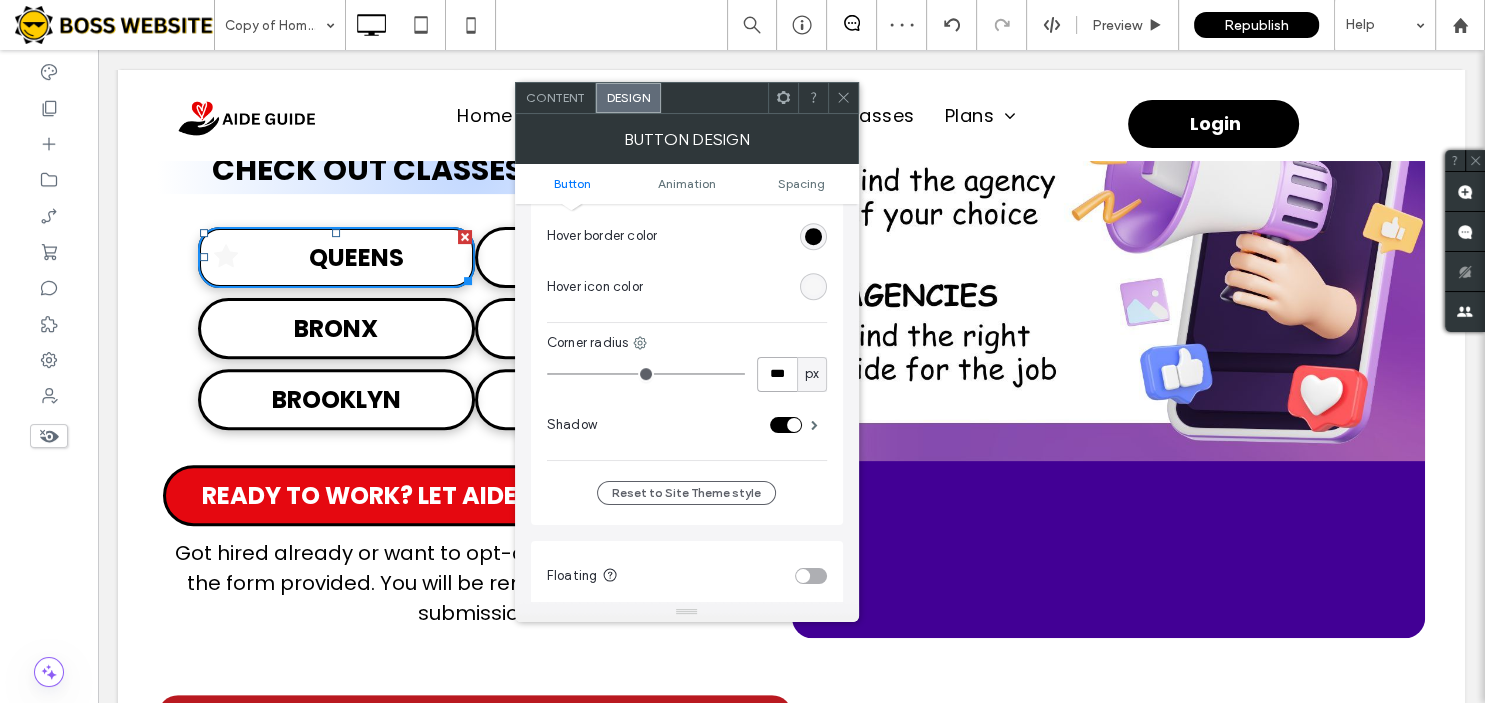 click on "***" at bounding box center [777, 374] 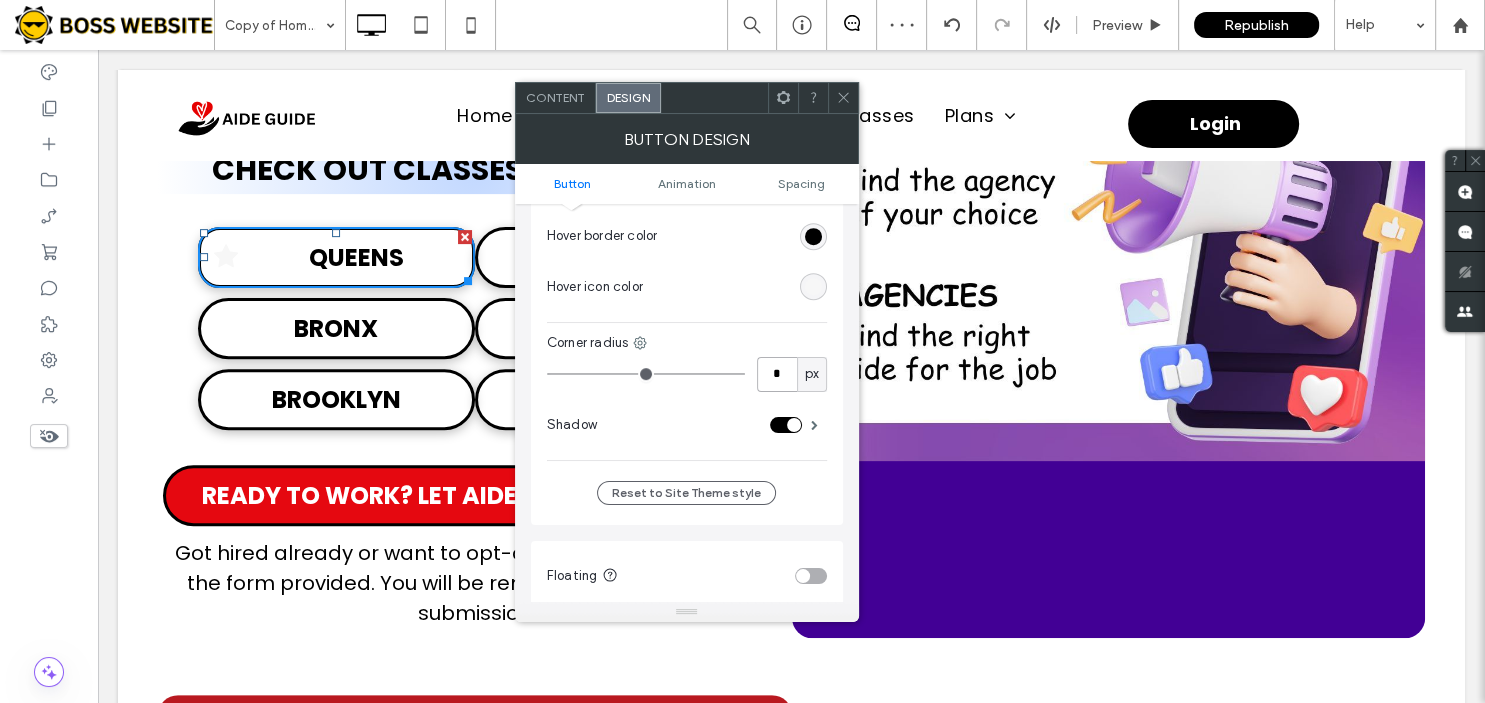 type on "**" 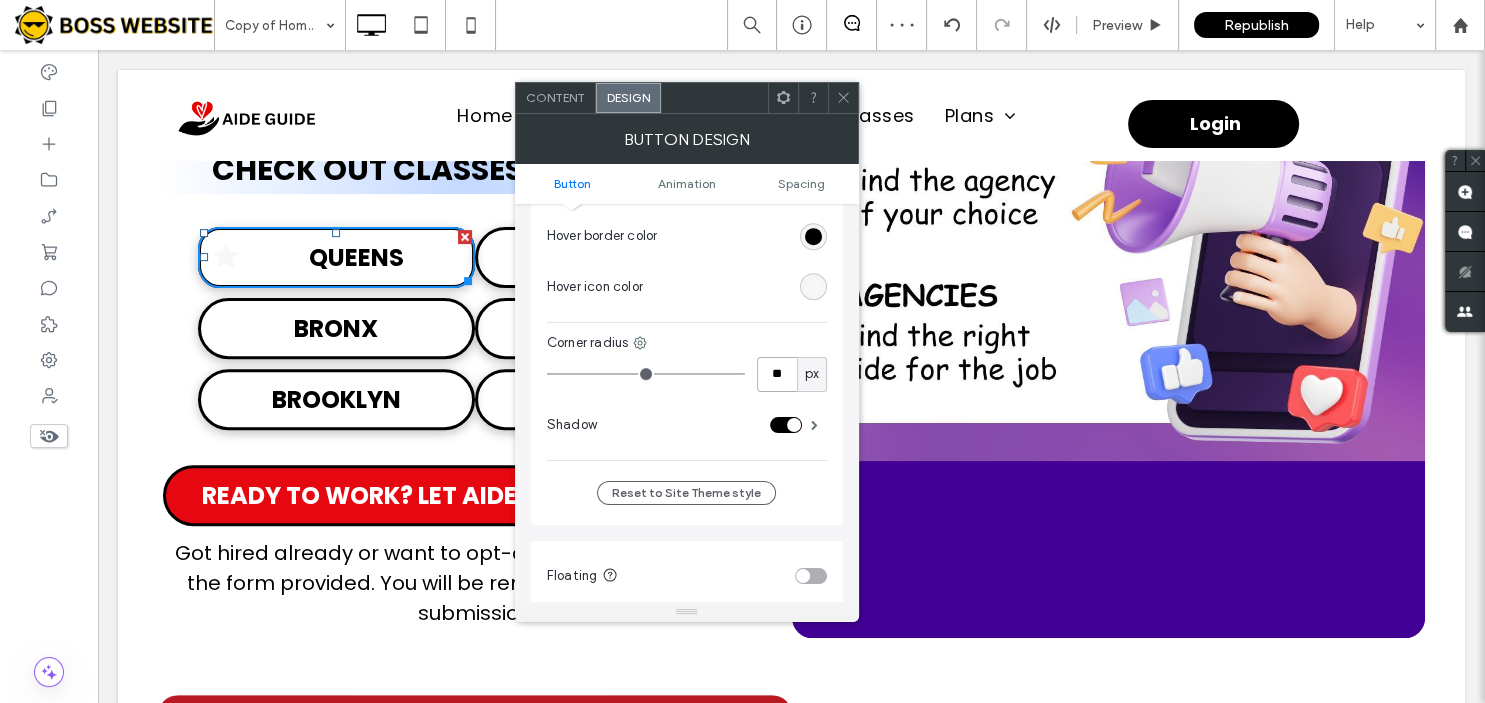 type on "**" 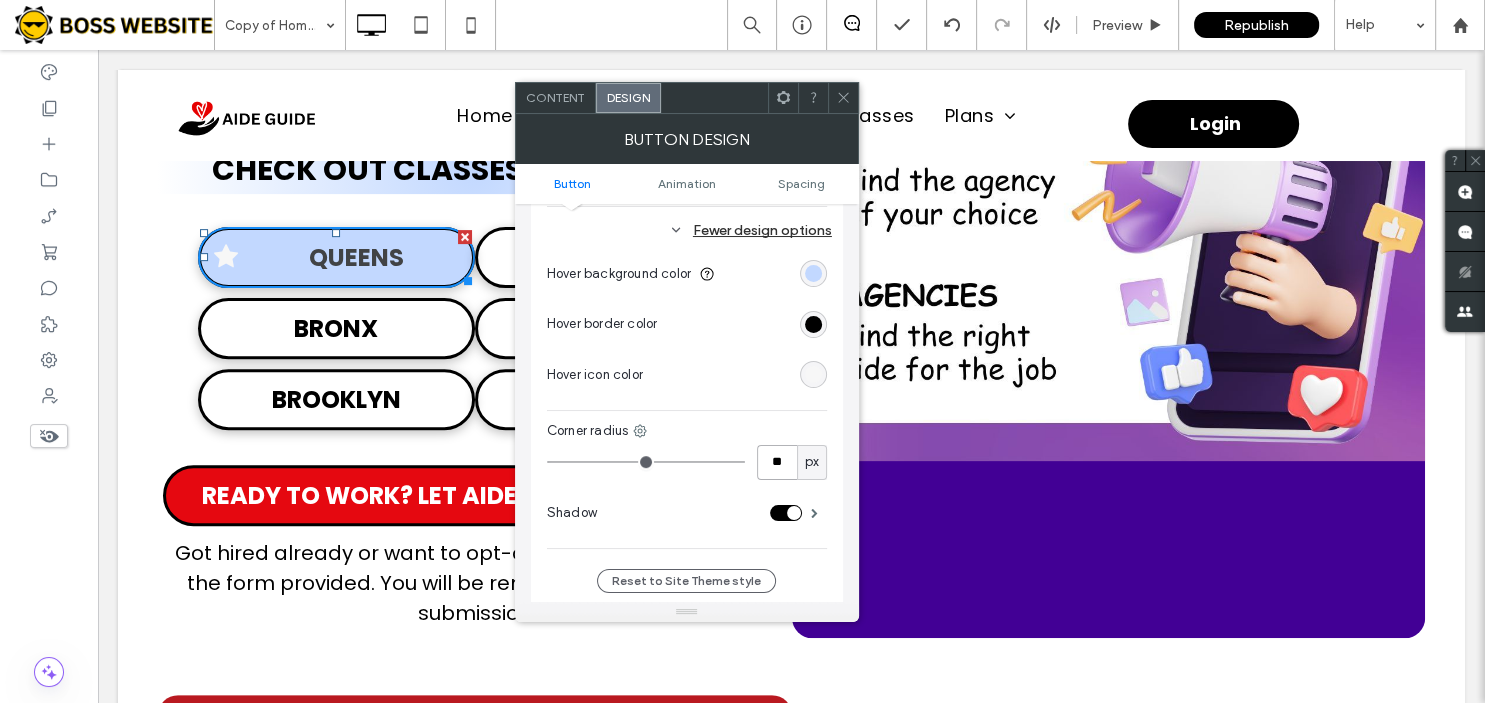 scroll, scrollTop: 844, scrollLeft: 0, axis: vertical 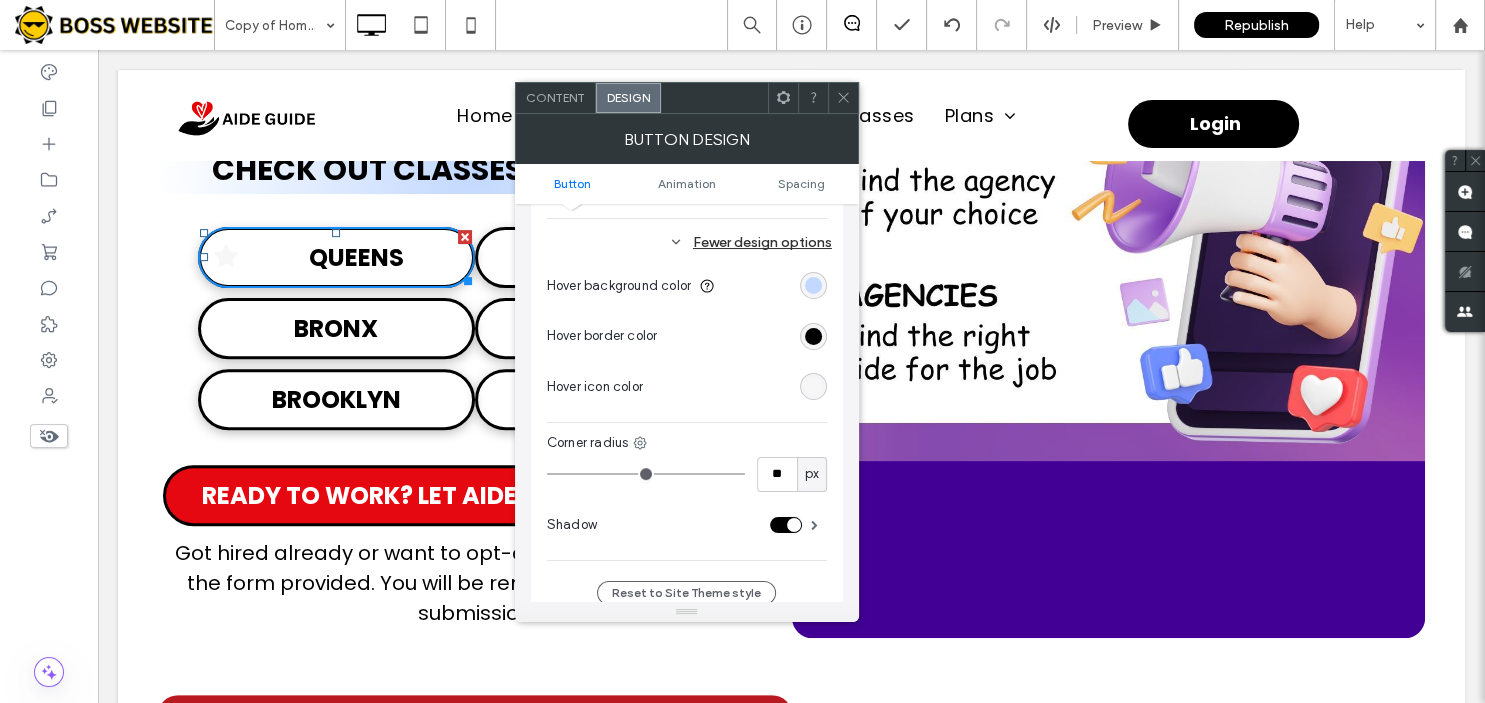 click 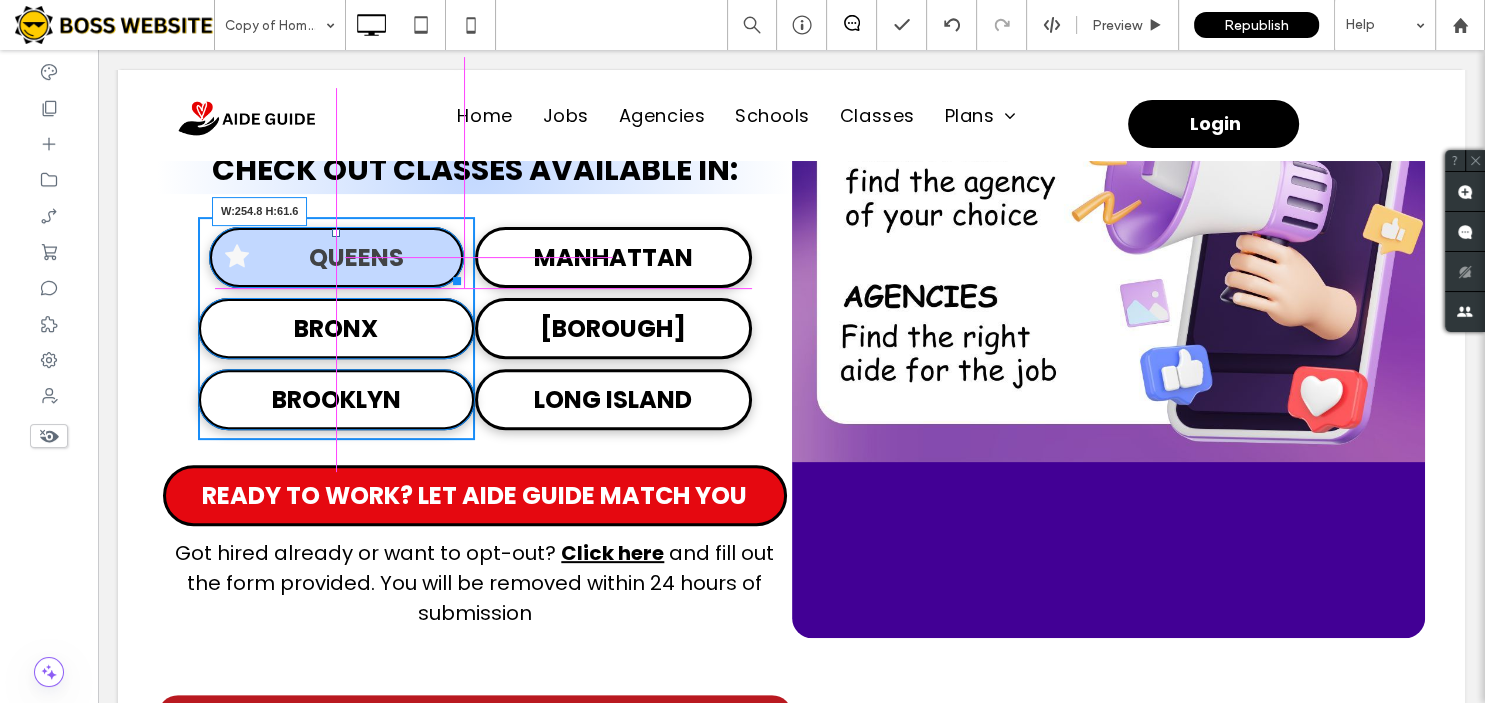 drag, startPoint x: 462, startPoint y: 278, endPoint x: 446, endPoint y: 275, distance: 16.27882 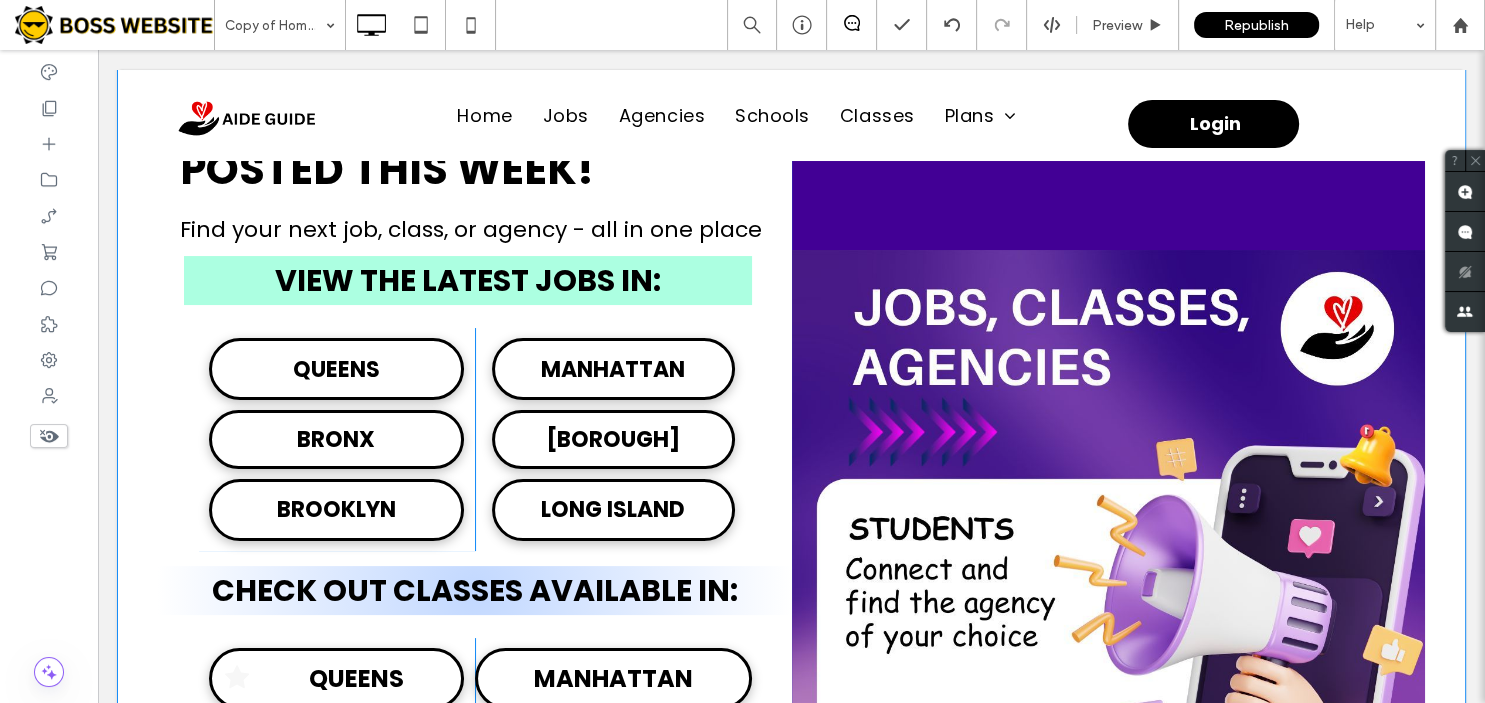 scroll, scrollTop: 212, scrollLeft: 0, axis: vertical 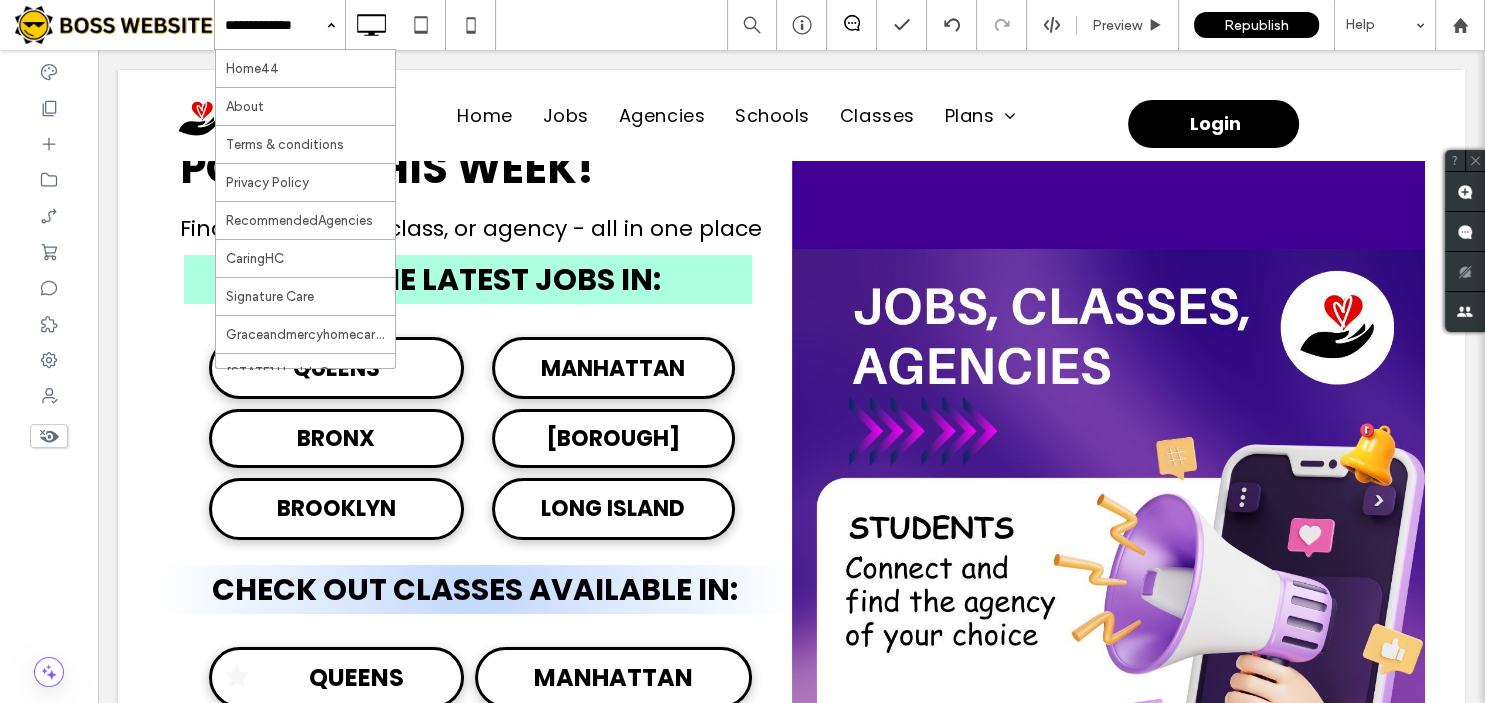 click on "Home44 About Terms & conditions Privacy Policy RecommendedAgencies CaringHC Signature Care Graceandmercyhomecareservices New York Health Care IncareHomeHealthCare Guide Home33 VerifiedAgencies ForSchools For Agencies:InsideAccess2 Homeold33 Agencies Schools School Access Jobs33 Classes11 Schools & Agencies Old Agency Access ForAgencies Copy of Home OLD ForSchools OLD School Access Home Care Map Advertise Jobs Jobs in Queens Jobs in Brooklyn Jobs in Bronx Jobs in Manhattan Jobs in Staten Island Jobs in Long Island Copy of School Access Jobs Manhattan Store Schools in Queens Schools in Brooklyn Schools in Bronx Schools in Manhattan Schools in Staten Island Schools in Long Island Classes Classes in Queens Classes in Brooklyn Classes in Bronx Classes in Manhattan Classes in Staten Island Classes in Long Island Agency Access. AideGuideJobsQueens Agencies AideGuideSchoolsQueens AideGuideSchoolsBrooklyn AideGuideSchoolsBronx AideGuideSchoolsManhattan AideGuideSchools-STATEN ISLAND AideGuideSchoolsLongIsland Plans" at bounding box center (280, 25) 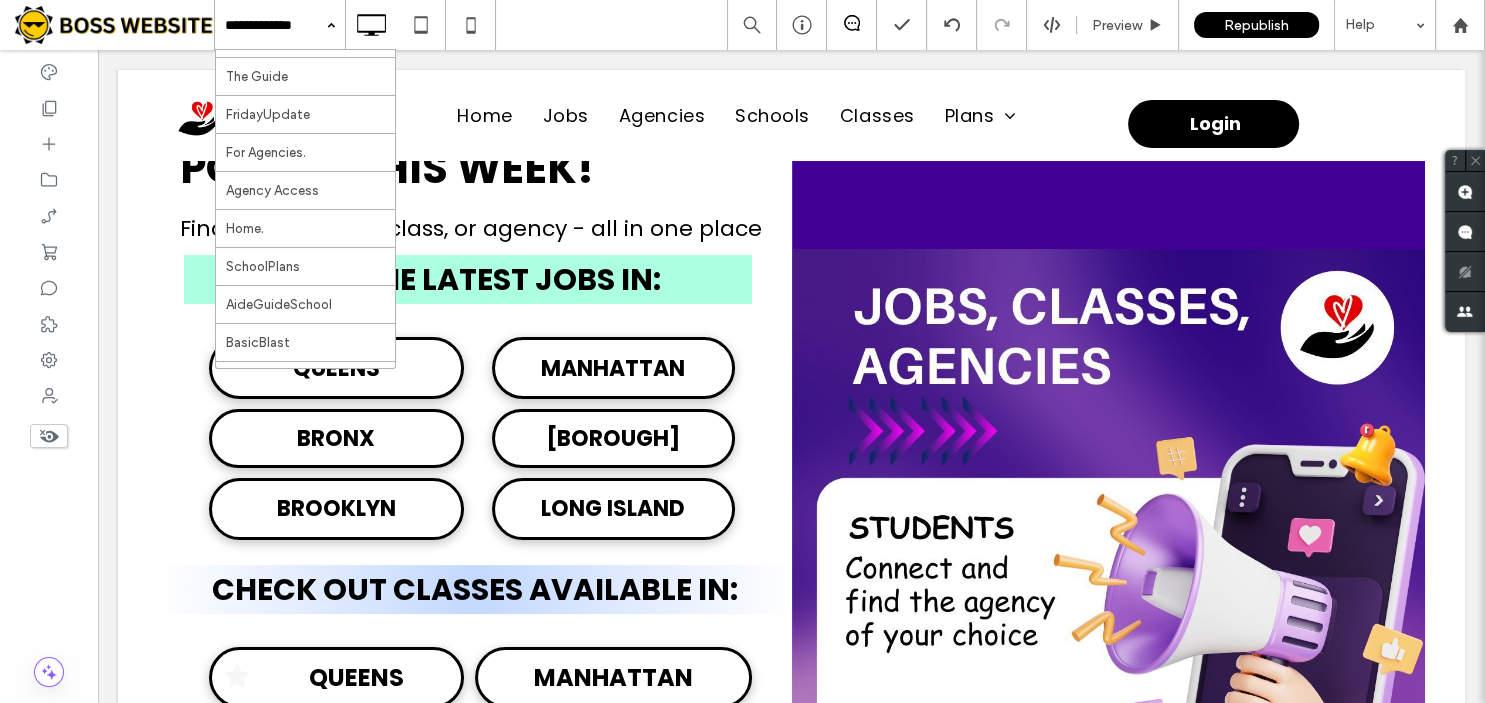 scroll, scrollTop: 3171, scrollLeft: 0, axis: vertical 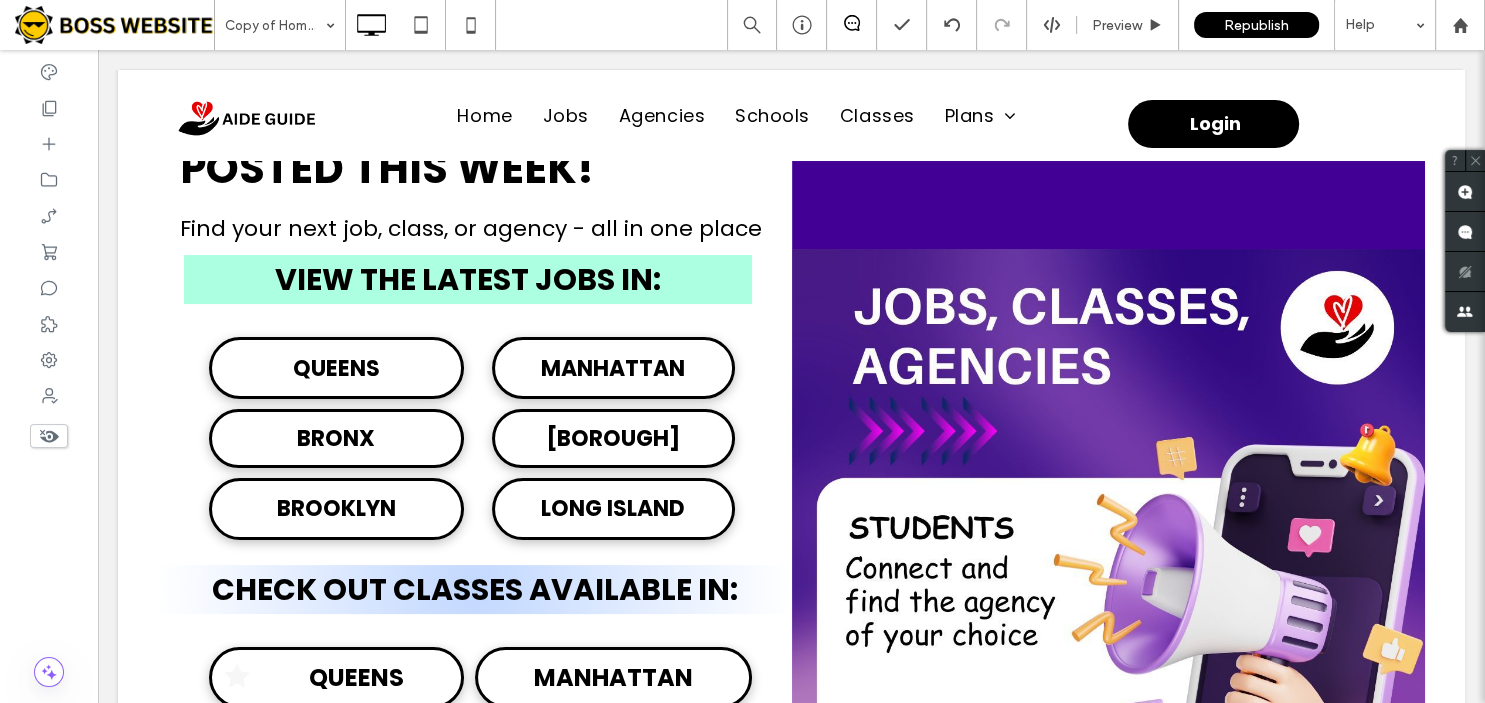 click on "Copy of Home. Preview Republish Help" at bounding box center [849, 25] 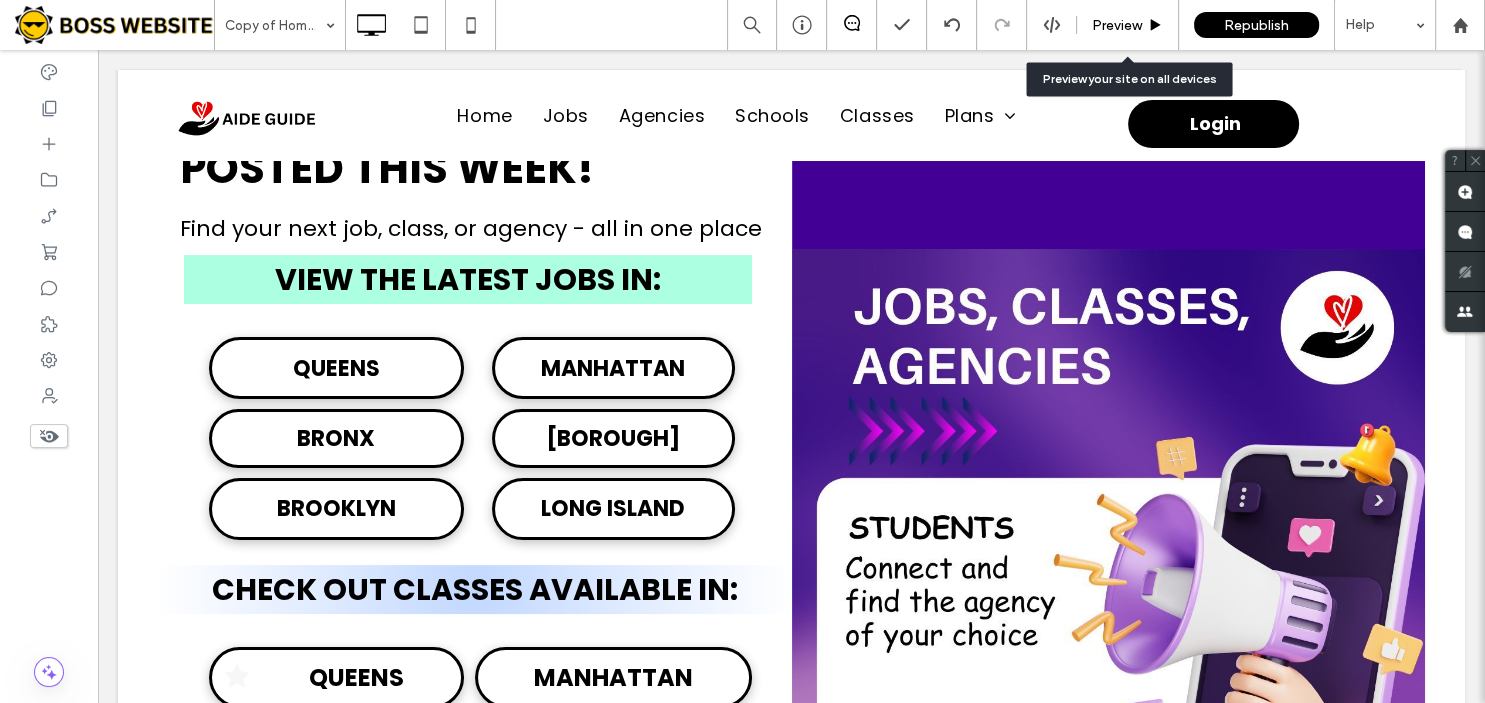 click on "Preview" at bounding box center [1117, 25] 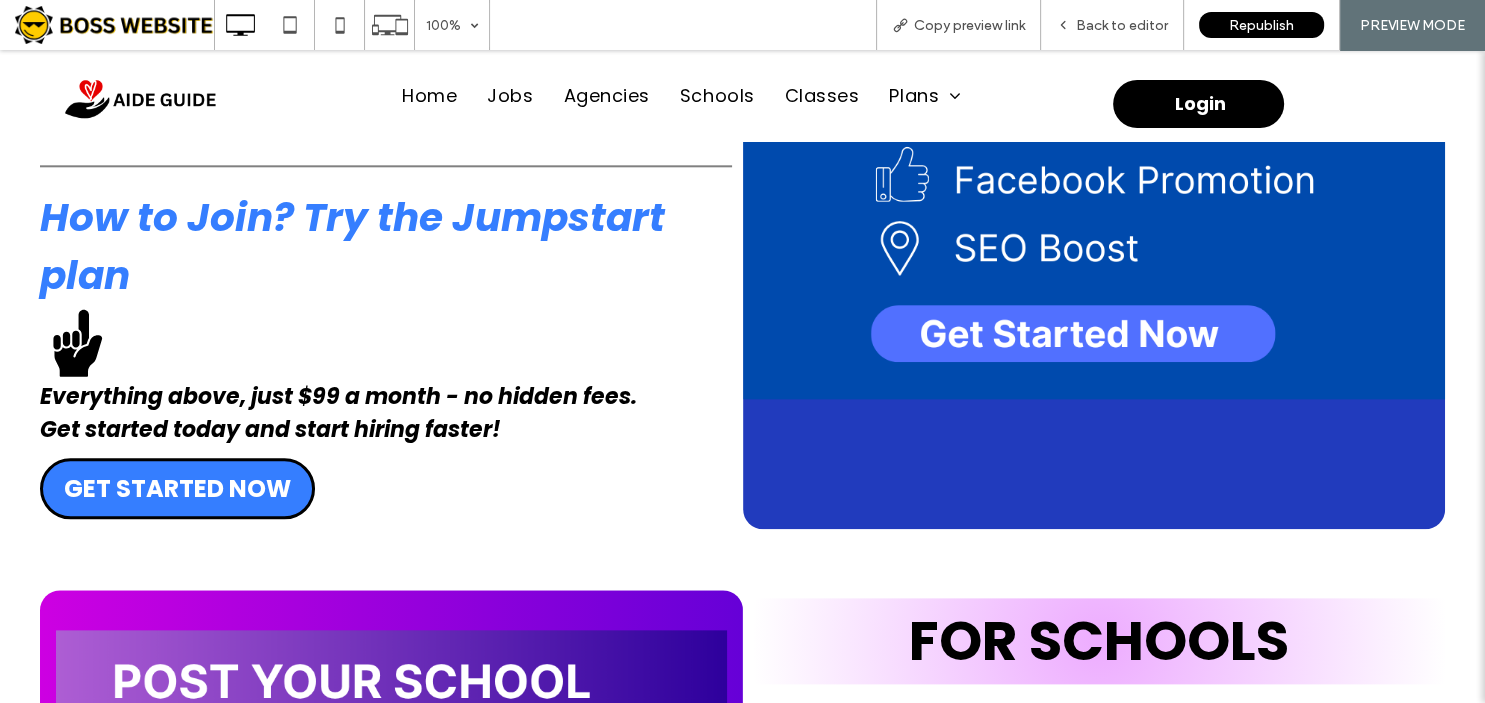 scroll, scrollTop: 2241, scrollLeft: 0, axis: vertical 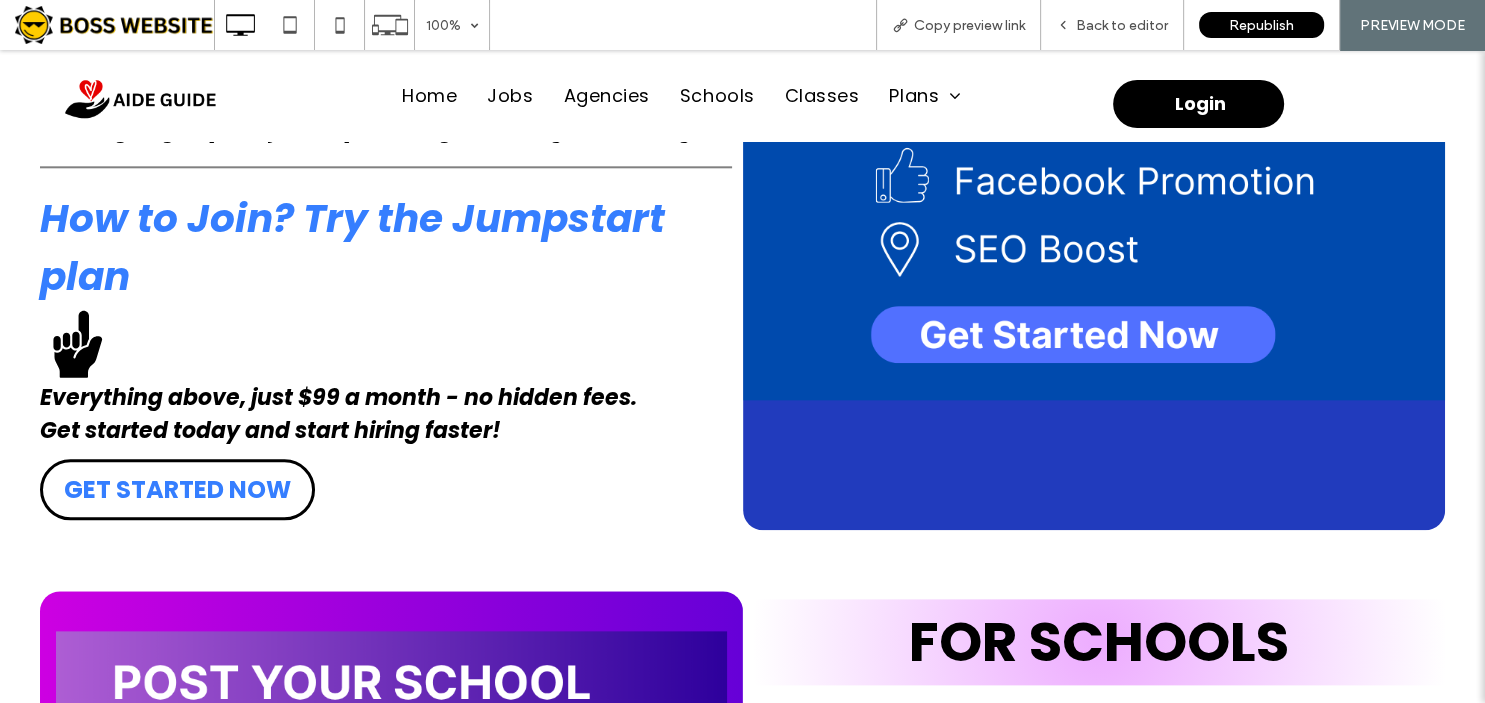 click on "GET STARTED NOW" at bounding box center (177, 489) 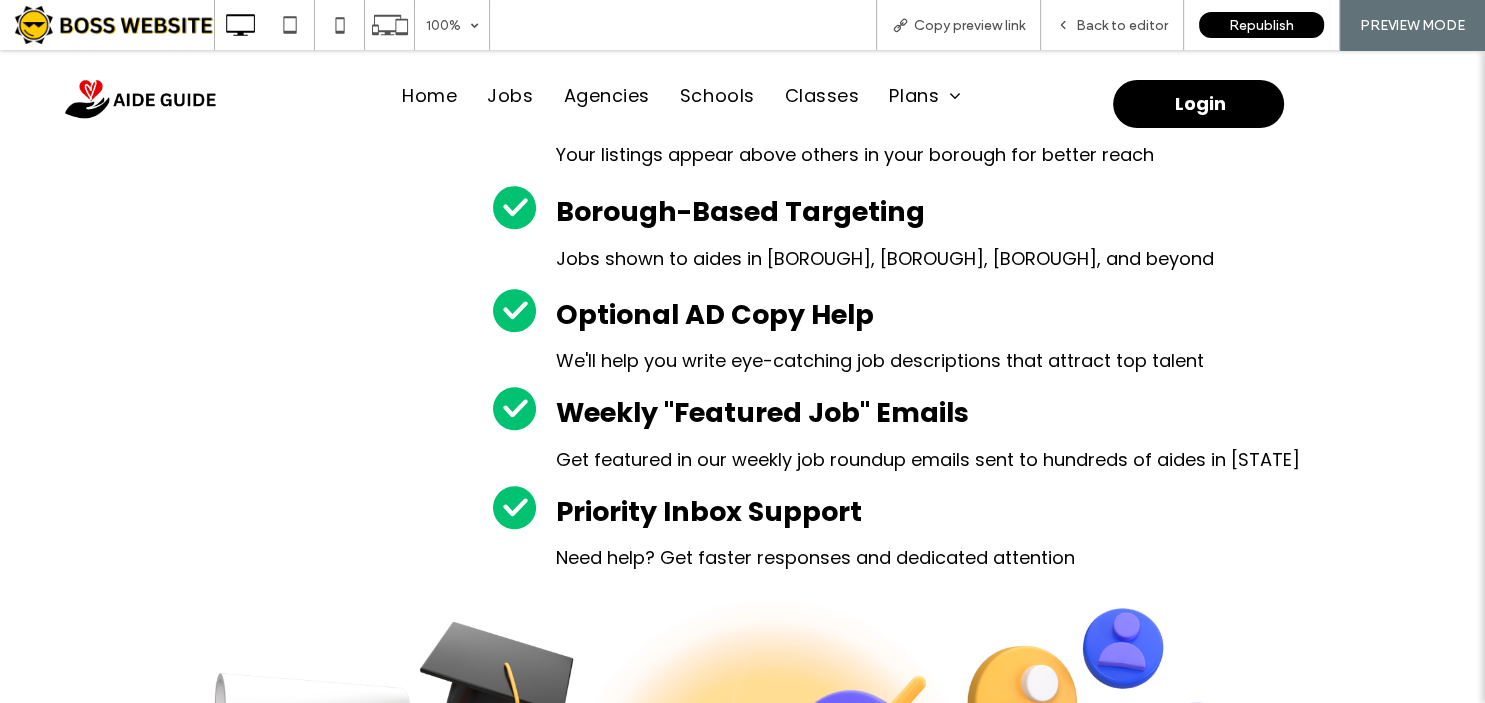 scroll, scrollTop: 1008, scrollLeft: 0, axis: vertical 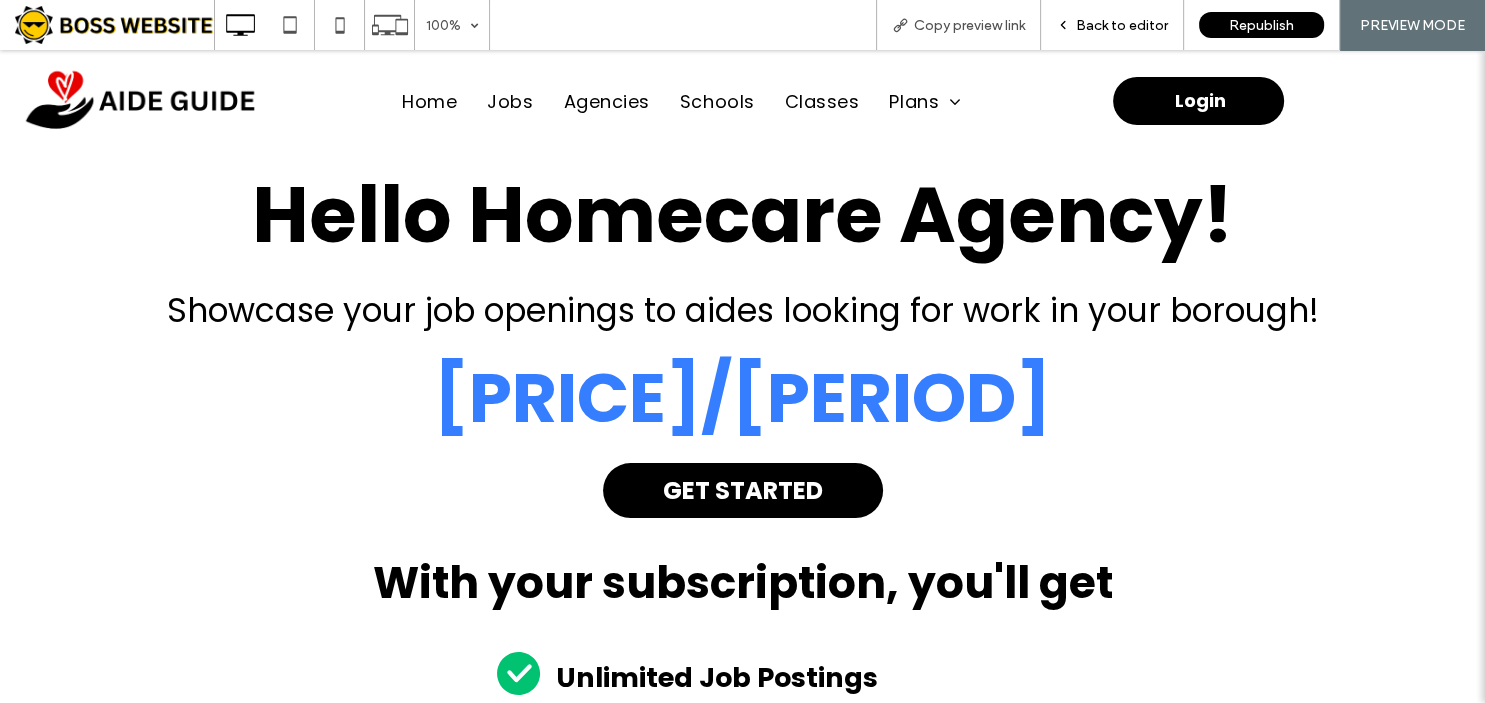click on "Back to editor" at bounding box center [1112, 25] 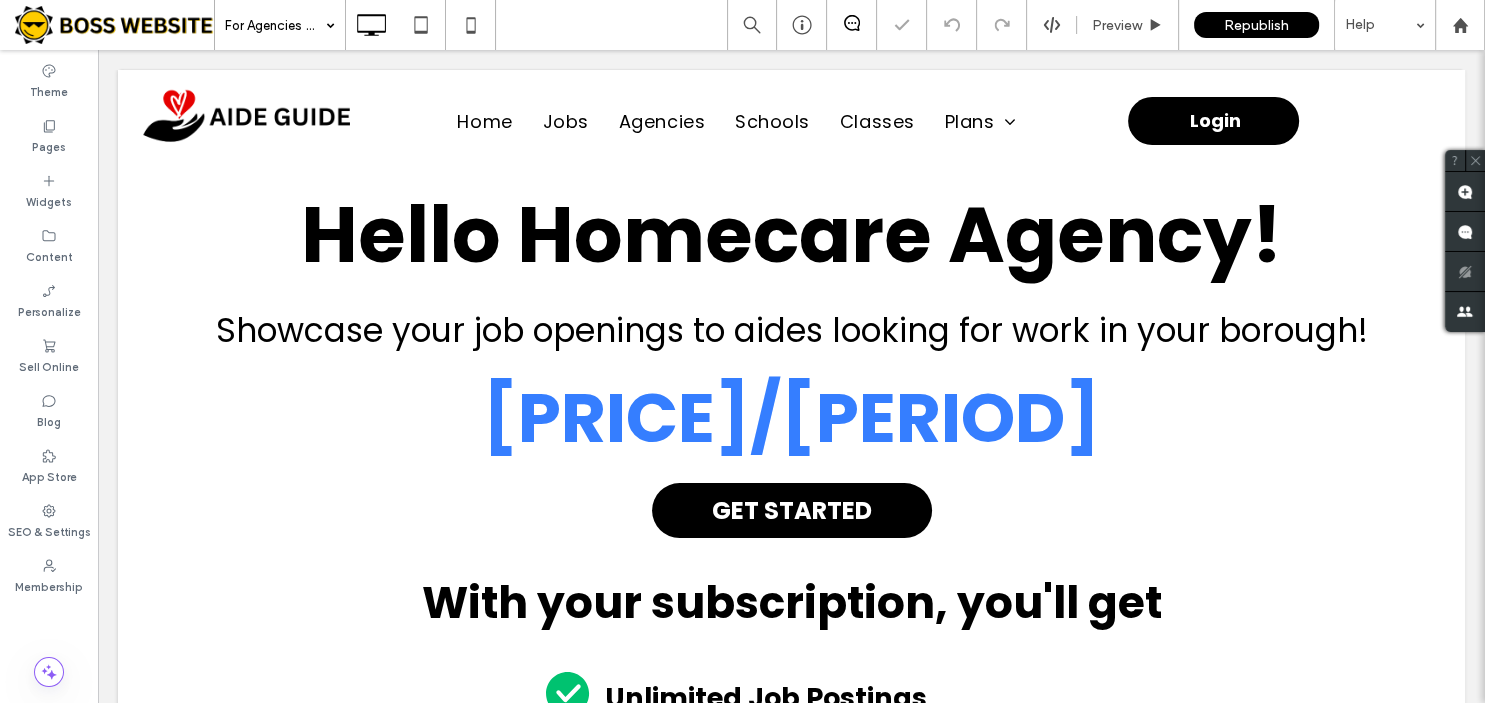 click at bounding box center [275, 25] 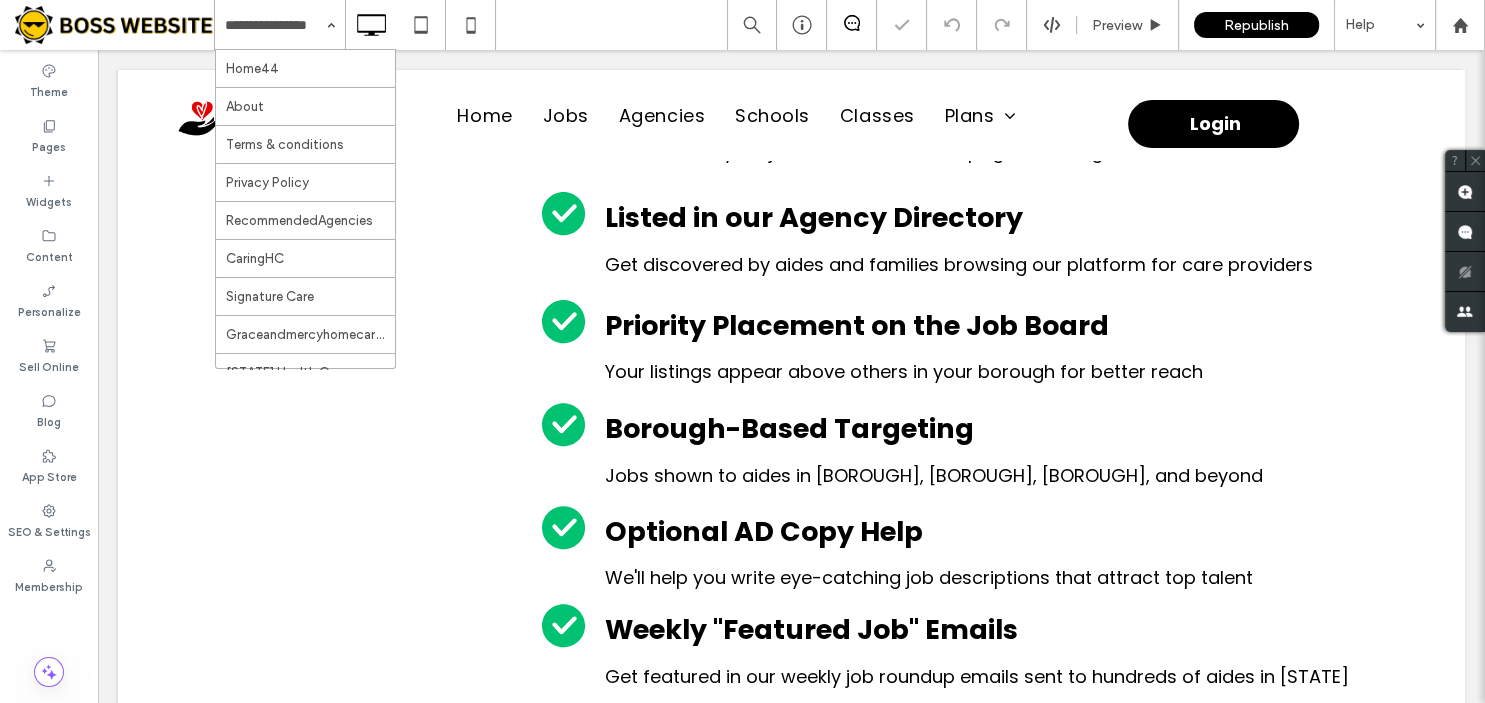 scroll, scrollTop: 880, scrollLeft: 0, axis: vertical 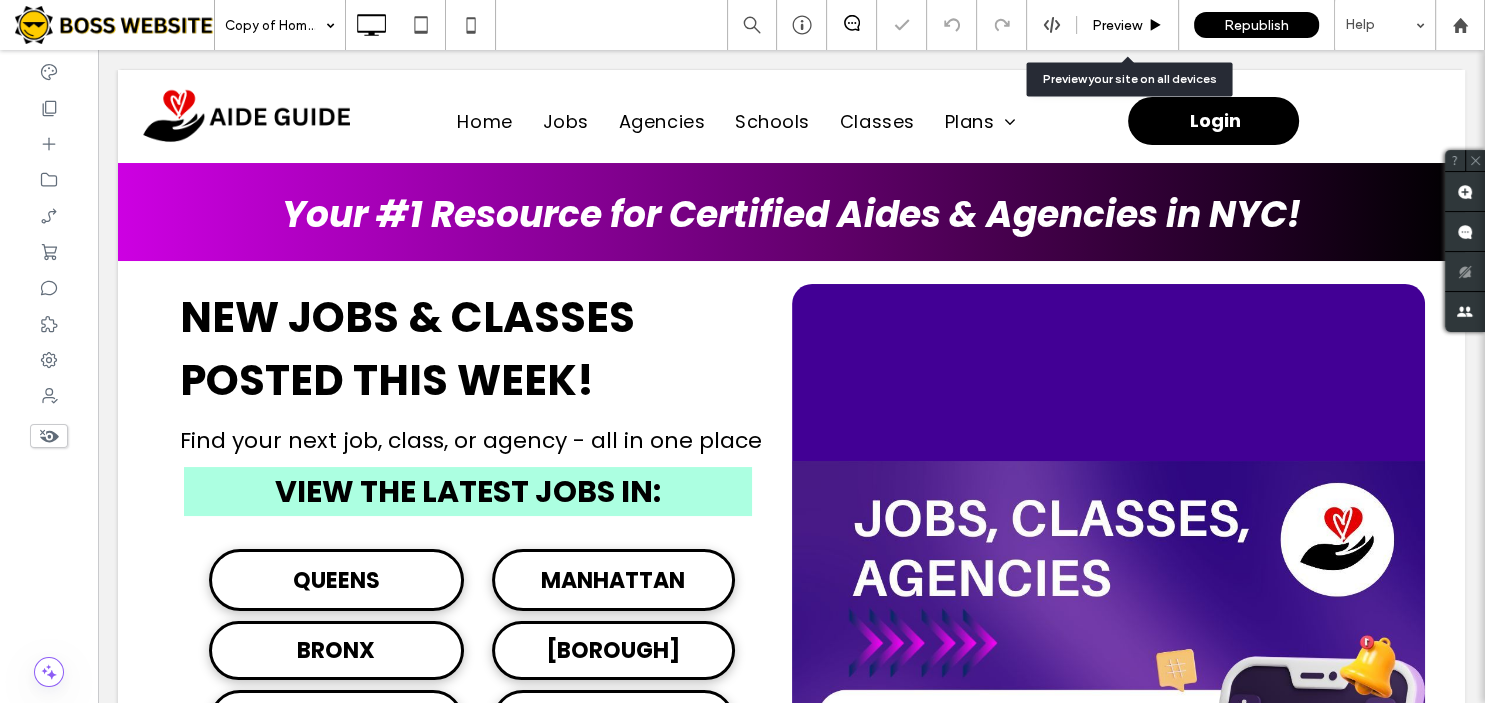 click on "Preview" at bounding box center (1128, 25) 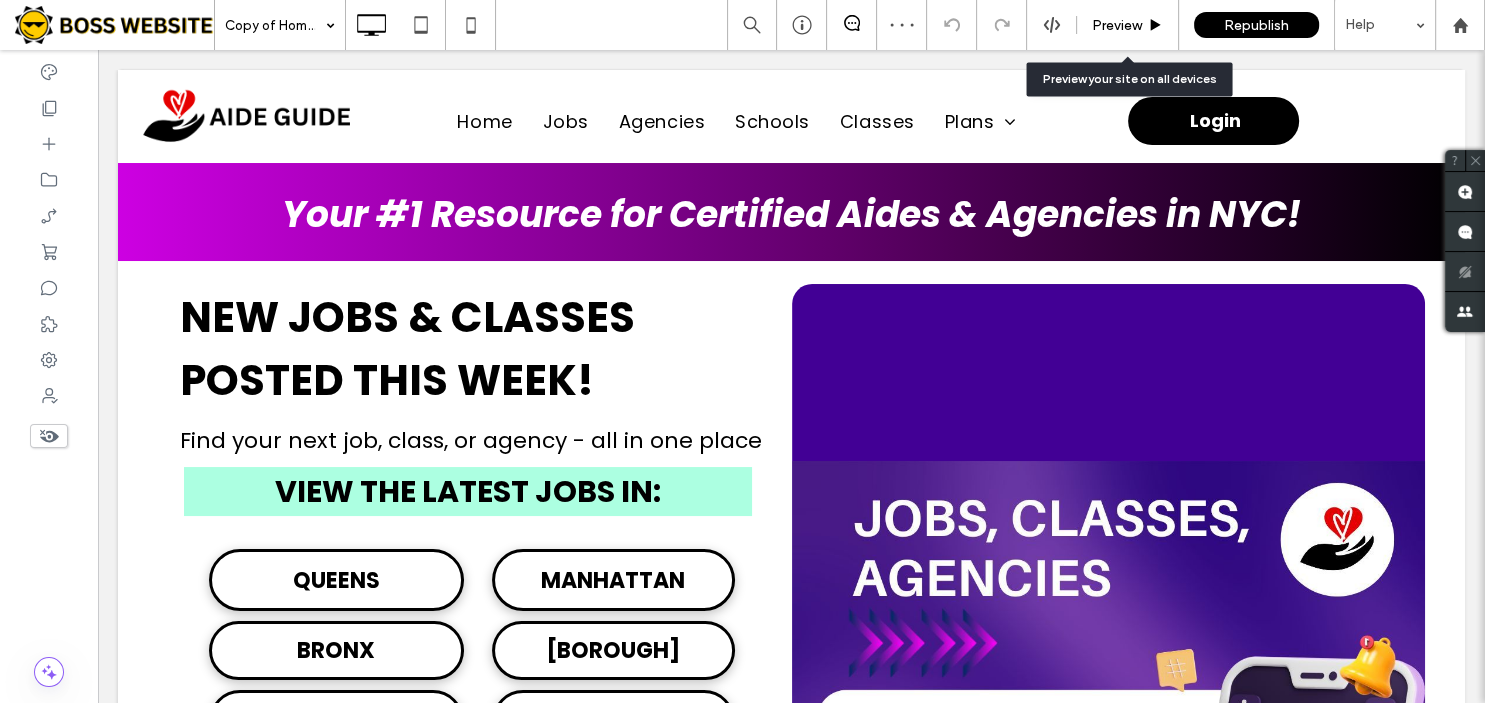 click on "Preview" at bounding box center [1128, 25] 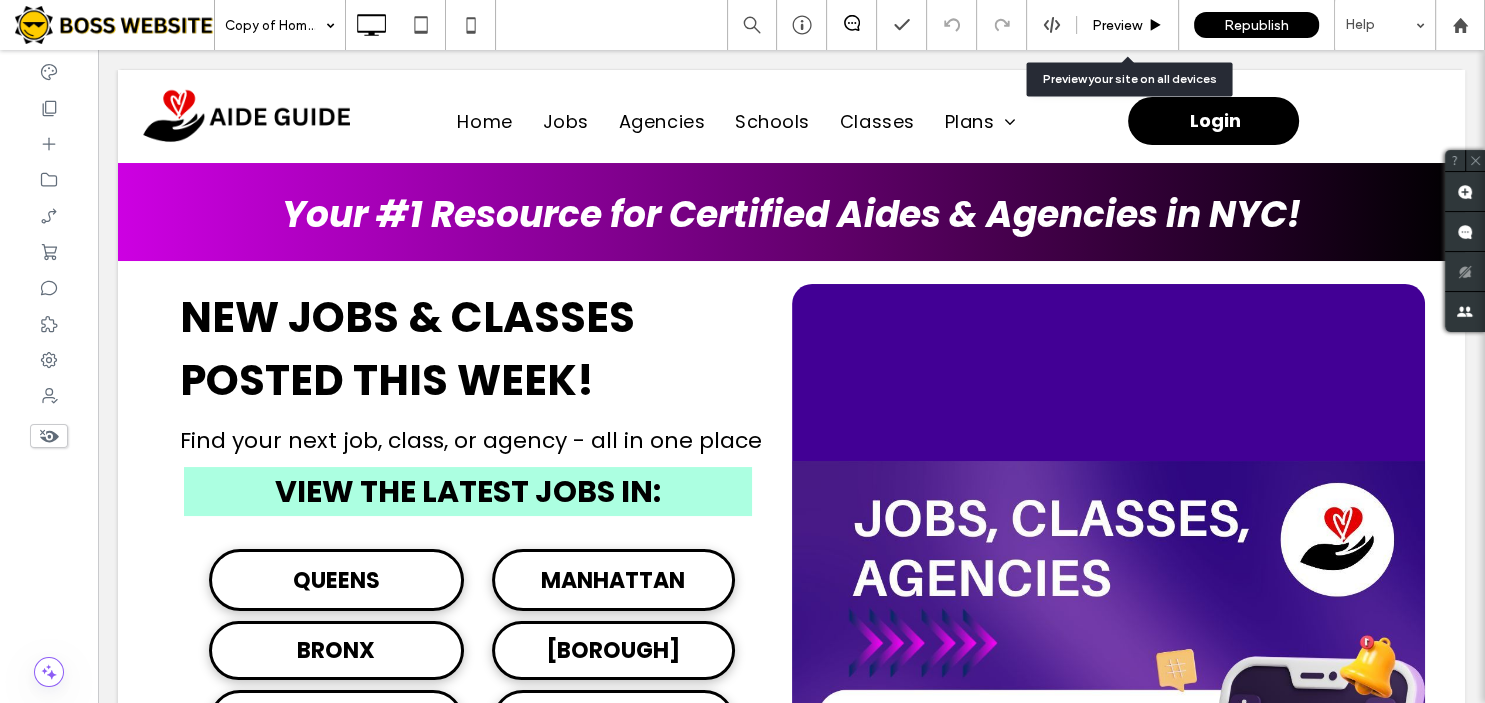 click on "Preview" at bounding box center [1117, 25] 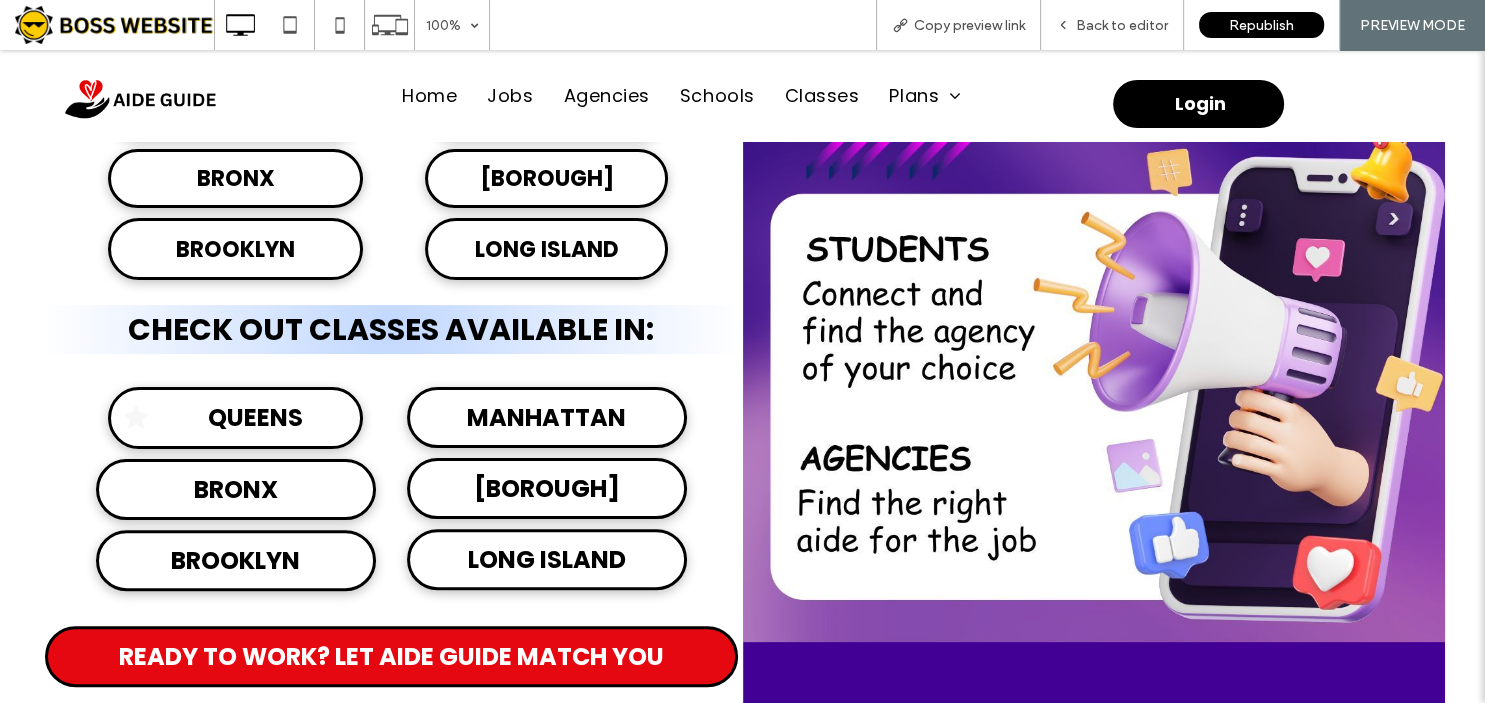 scroll, scrollTop: 0, scrollLeft: 0, axis: both 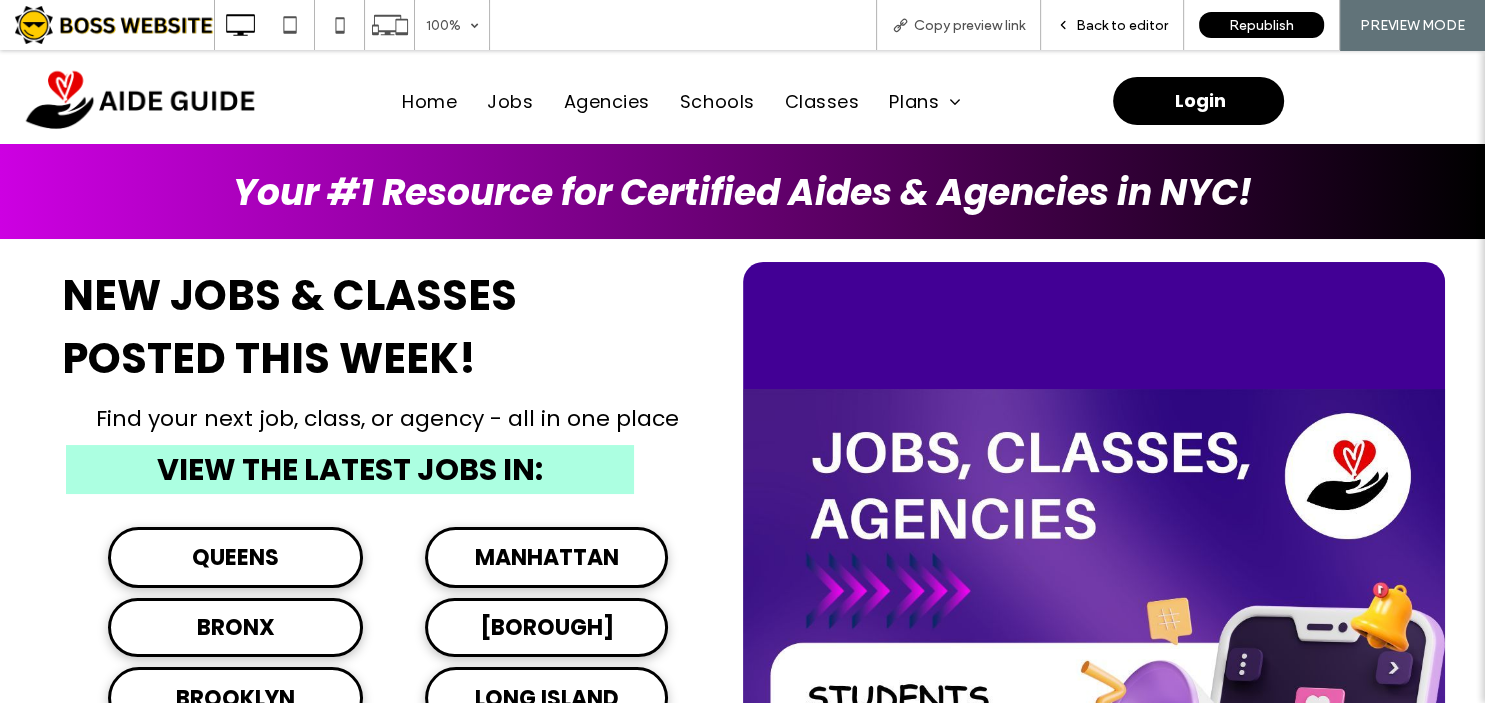 click on "Back to editor" at bounding box center (1112, 25) 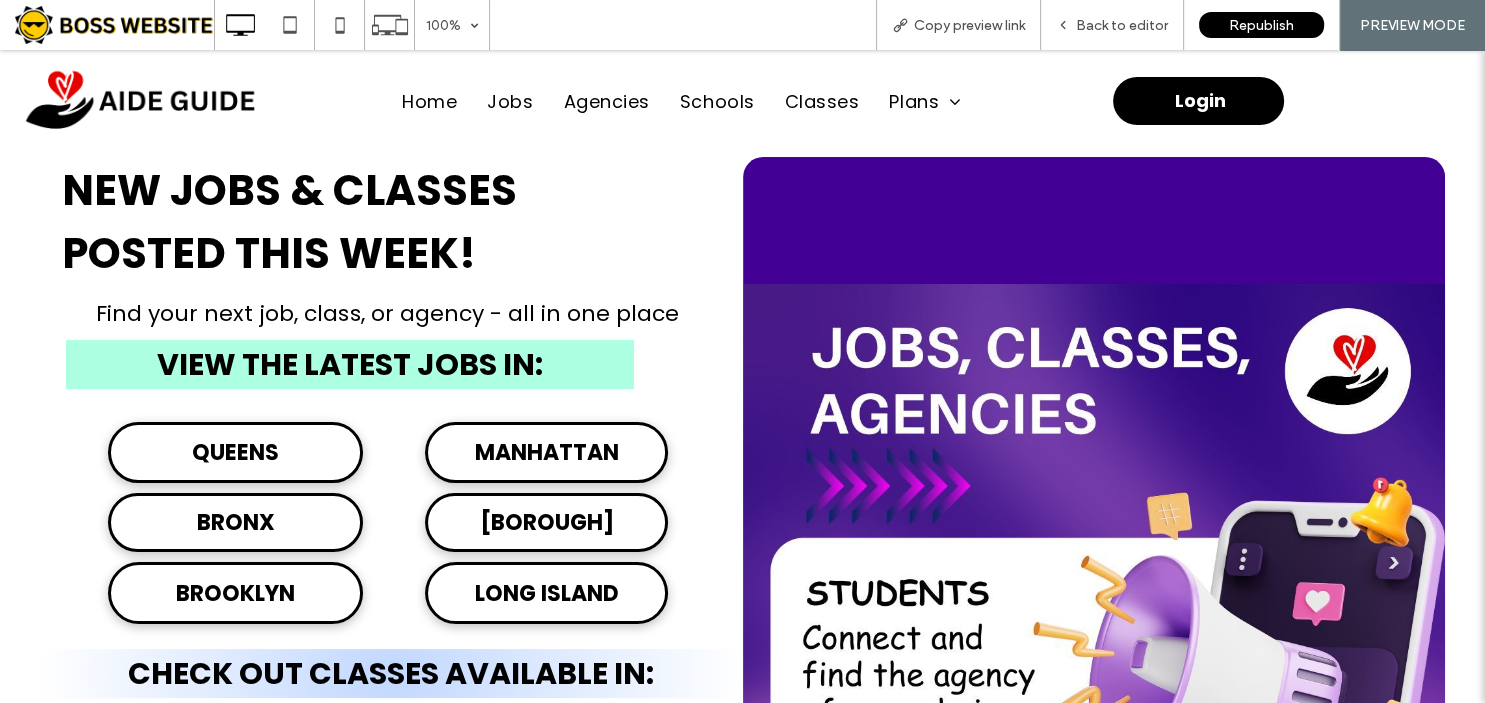 scroll, scrollTop: 107, scrollLeft: 0, axis: vertical 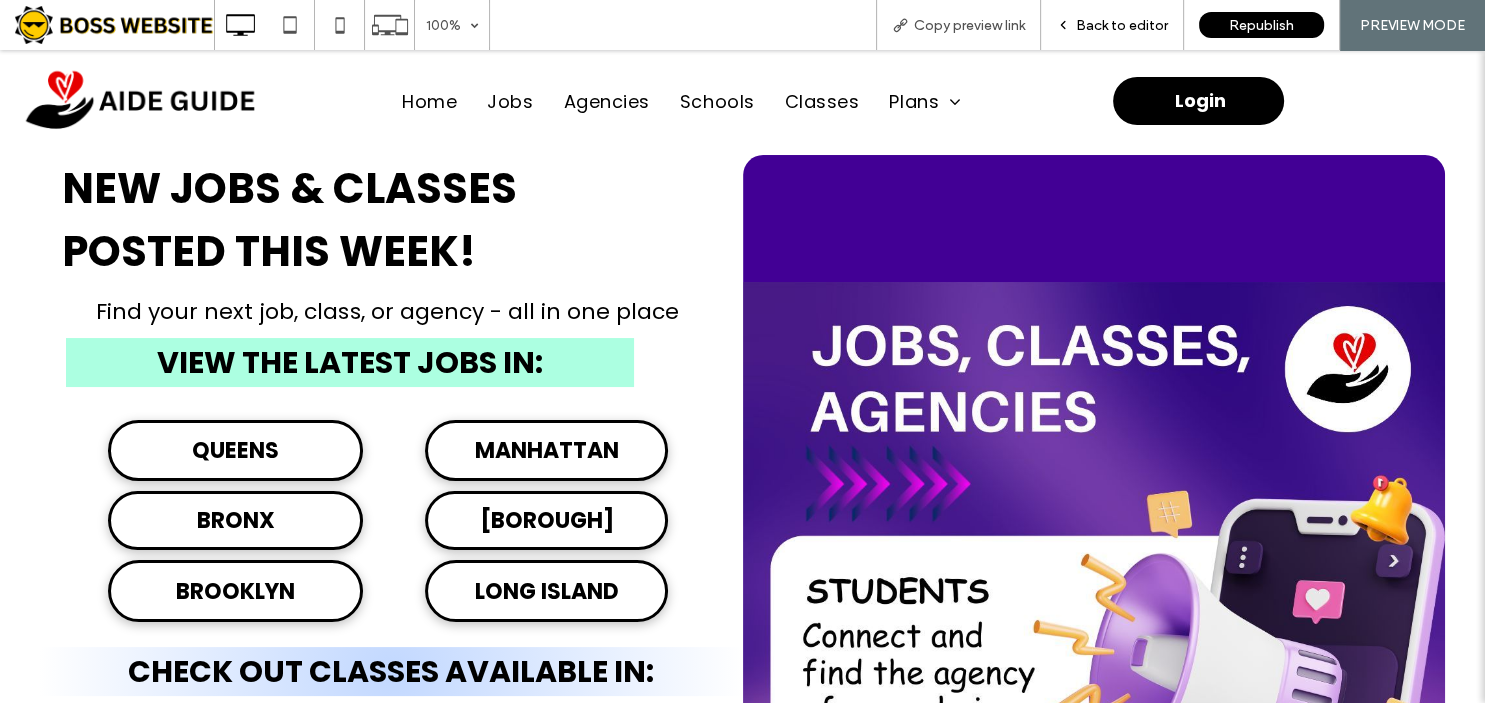 click on "Back to editor" at bounding box center (1112, 25) 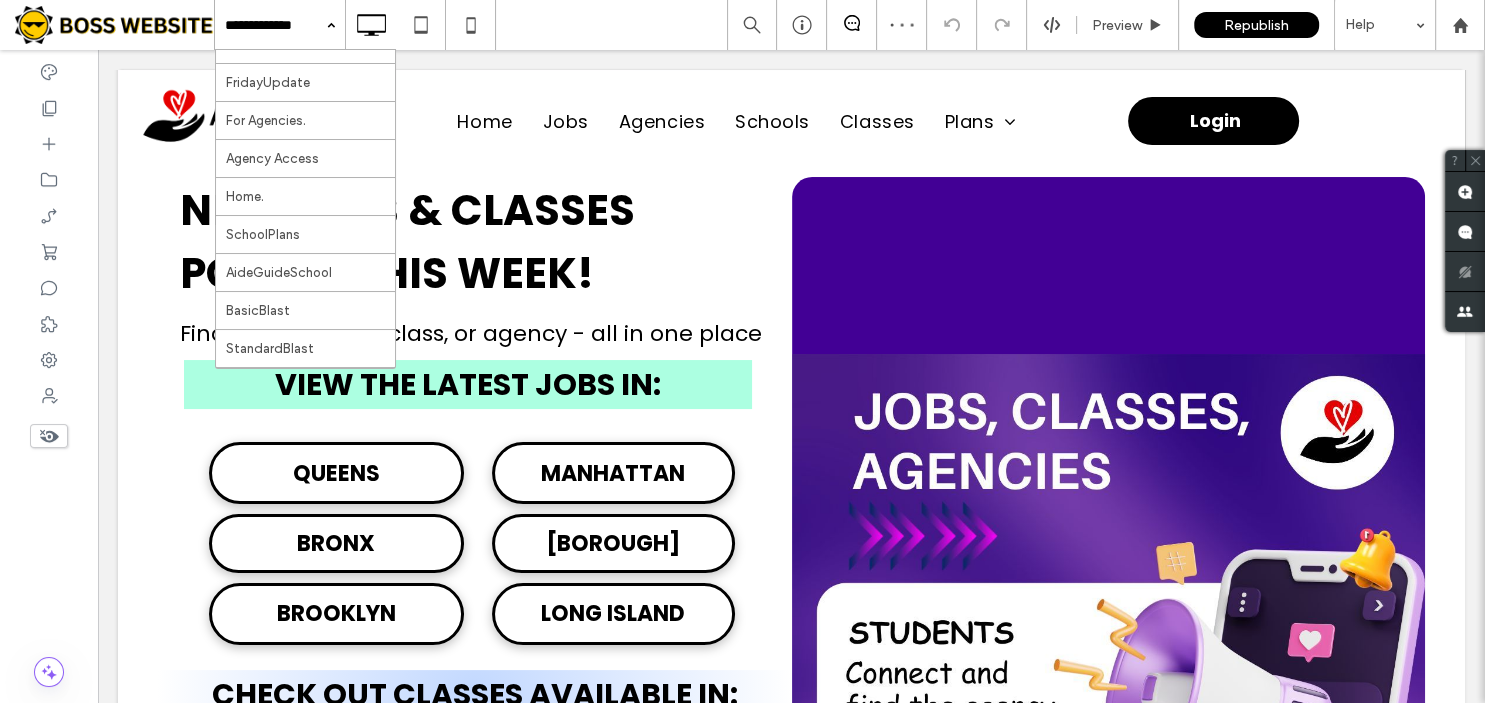 scroll, scrollTop: 2754, scrollLeft: 0, axis: vertical 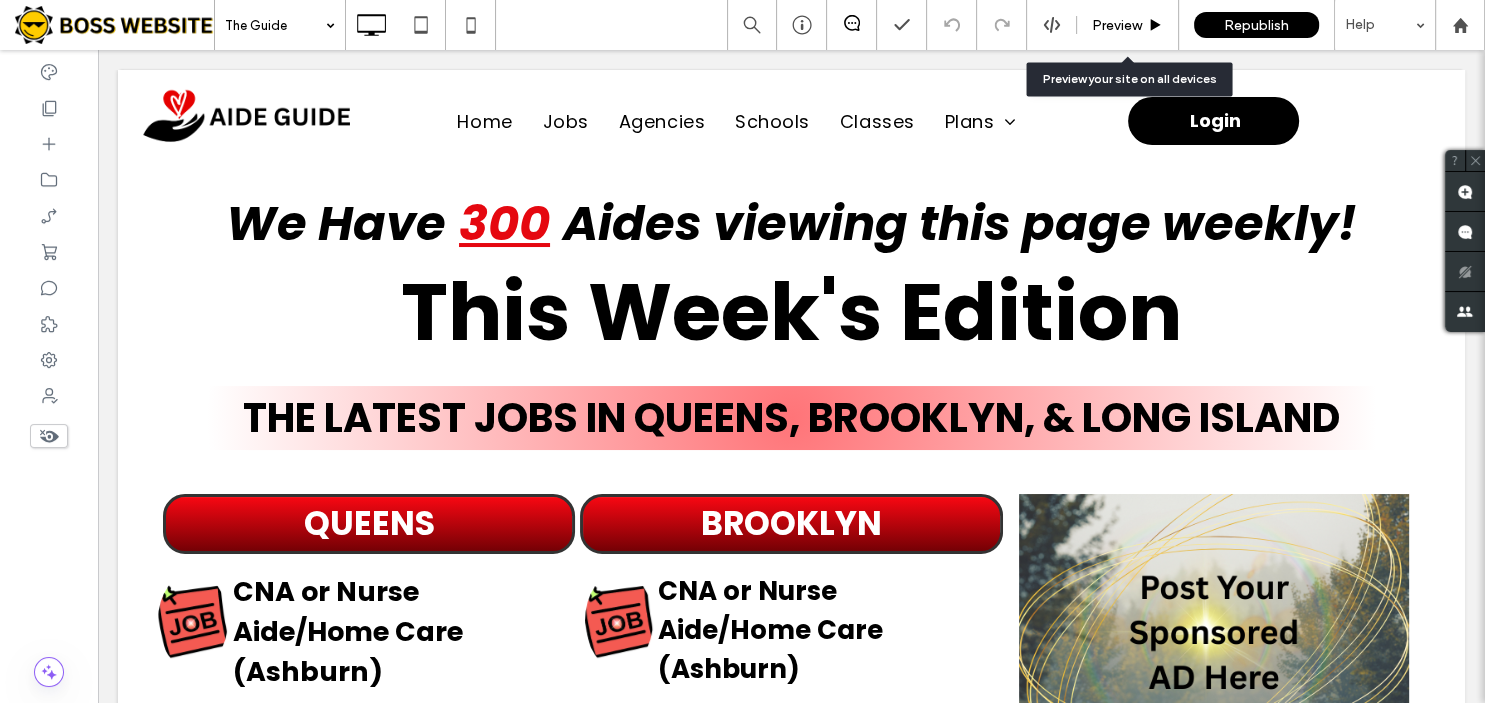 click on "Preview" at bounding box center [1117, 25] 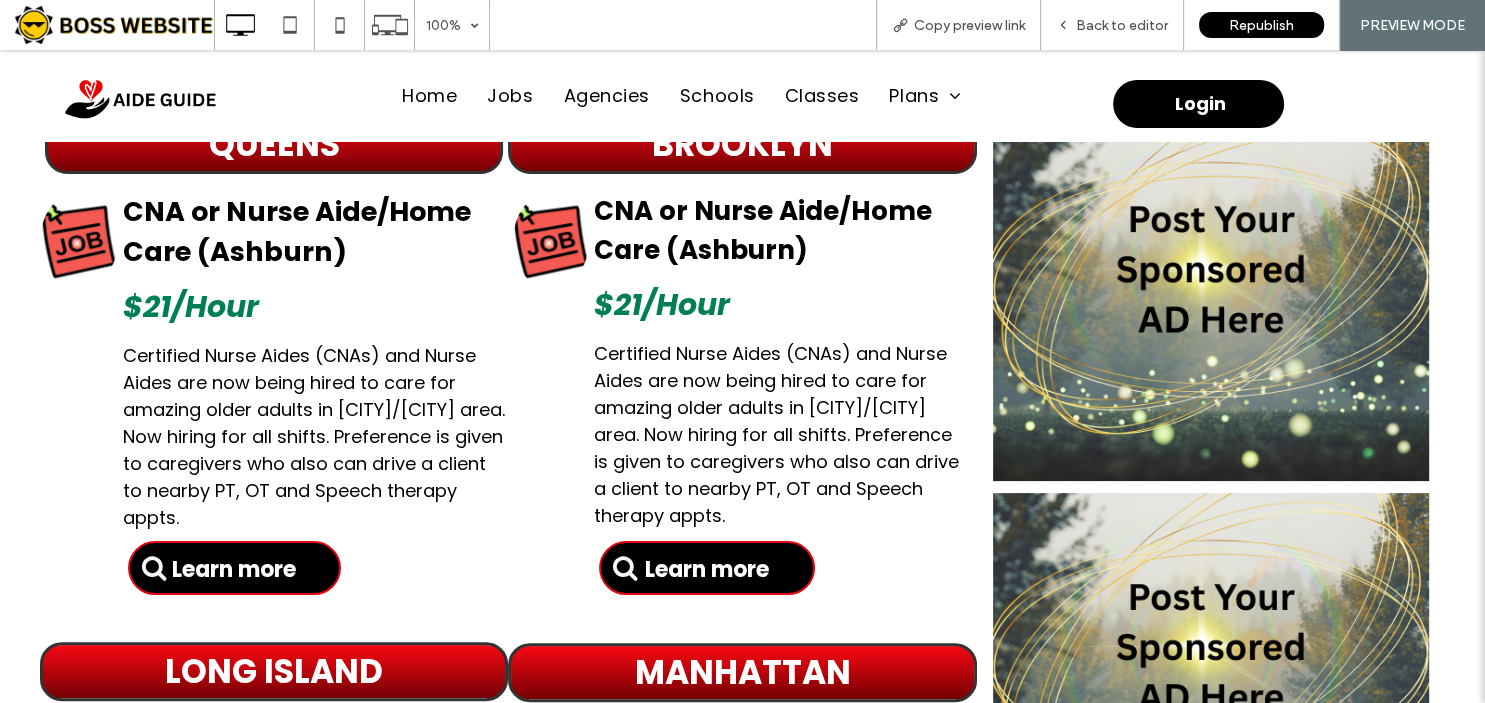 scroll, scrollTop: 362, scrollLeft: 0, axis: vertical 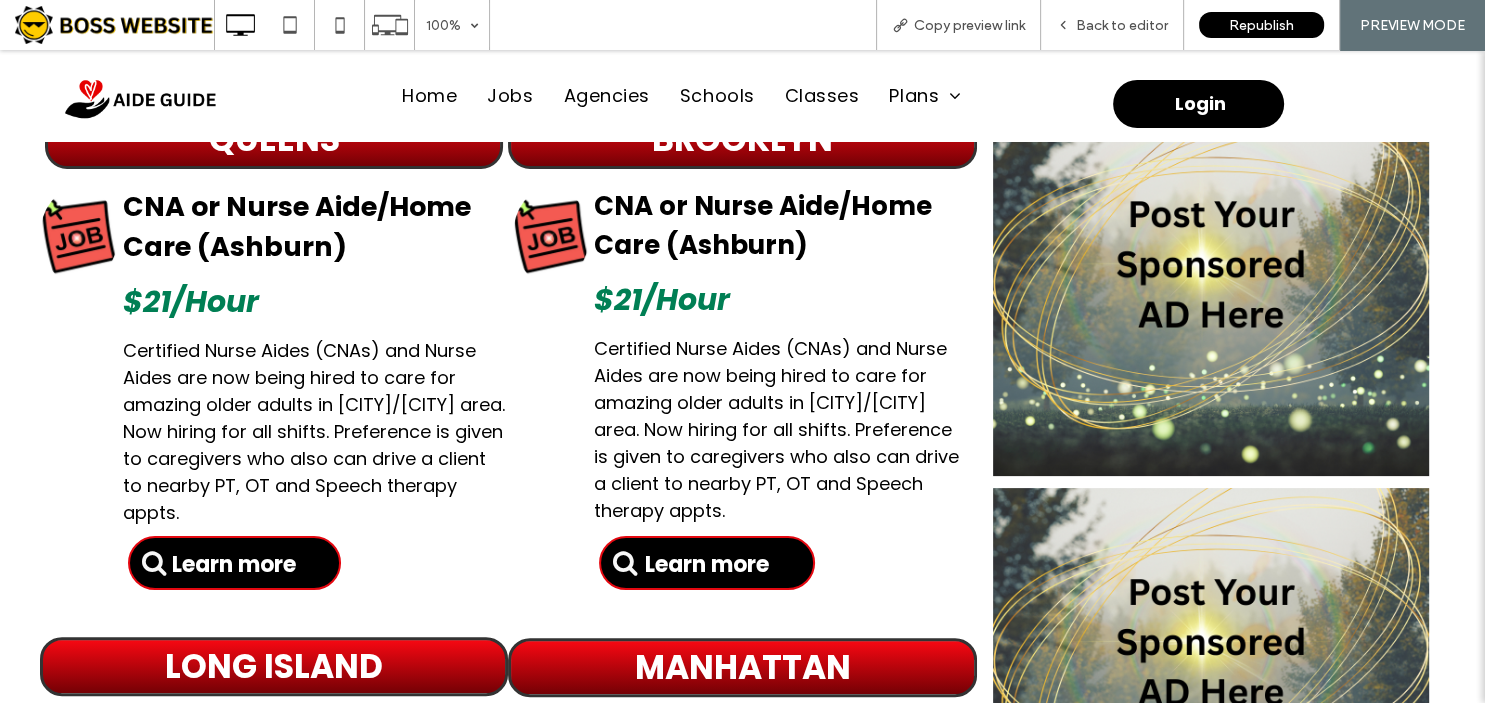 click on "CNA or Nurse Aide/Home Care (Ashburn)" at bounding box center (780, 226) 